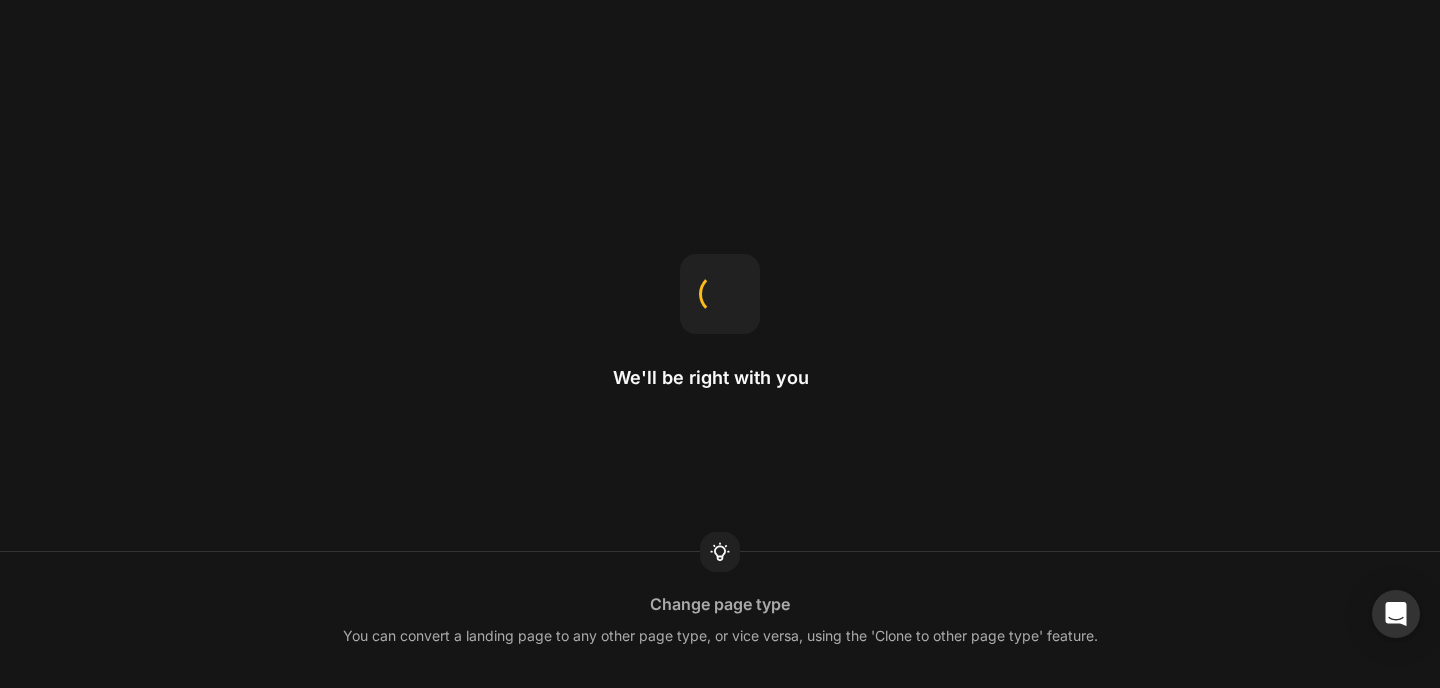 scroll, scrollTop: 0, scrollLeft: 0, axis: both 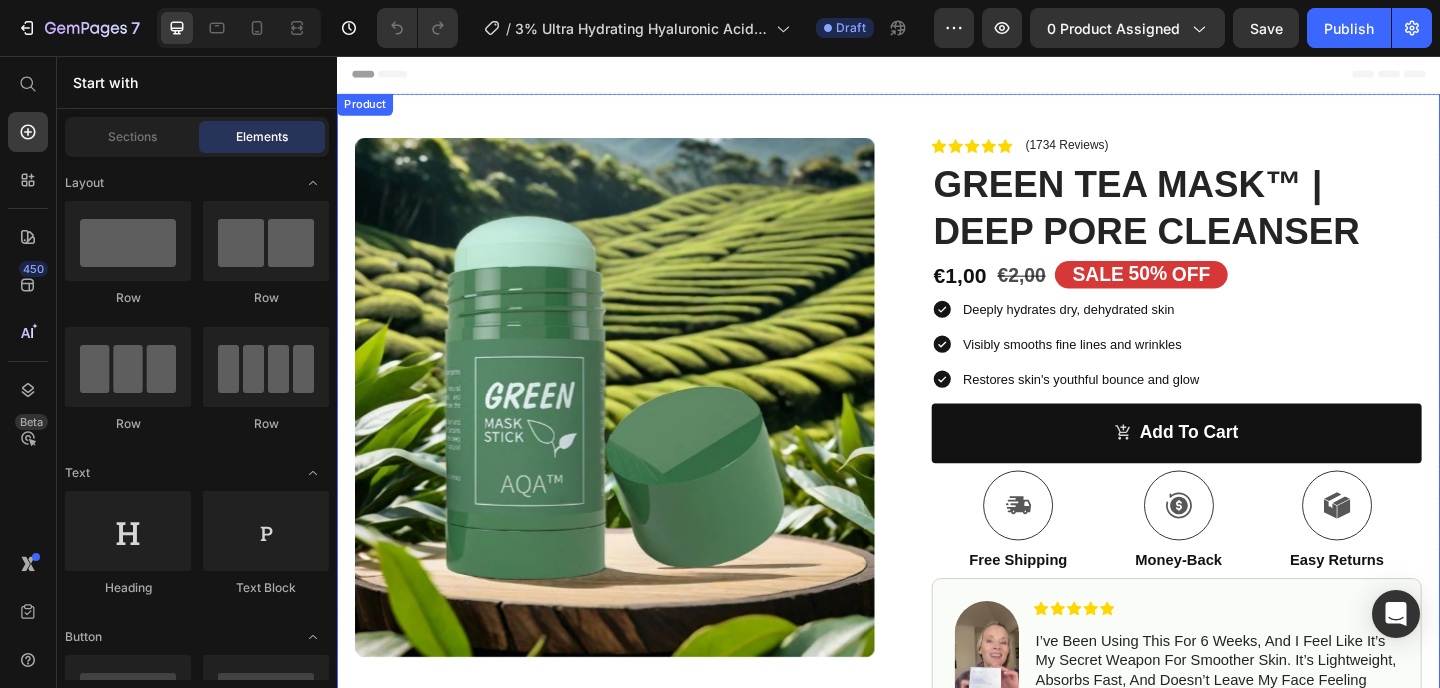 click on "Product Images Row Icon Icon Icon Icon Icon Icon List (1734 Reviews) Text Block Row GREEN TEA MASK™ | DEEP PORE CLEANSER Product Title €1,00 Product Price €2,00 Product Price SALE 50% OFF Discount Tag Row Deeply hydrates dry, dehydrated skin Visibly smooths fine lines and wrinkles Restores skin's youthful bounce and glow Item List
add to cart Add to Cart
Icon Free Shipping Text Block
Icon Money-Back Text Block
Icon Easy Returns Text Block Row Image Icon Icon Icon Icon Icon Icon List I’ve been using this for 6 weeks, and I feel like it’s my secret weapon for smoother skin. It’s lightweight, absorbs fast, and doesn’t leave my face feeling sticky. I’ve noticed a difference in my skin’s texture and the fine lines on my neck and chest too. Totally worth it! Text Block
Icon [FIRST] [LAST] Text Block Row Row
How To Use Me
Ingredients" at bounding box center [937, 637] 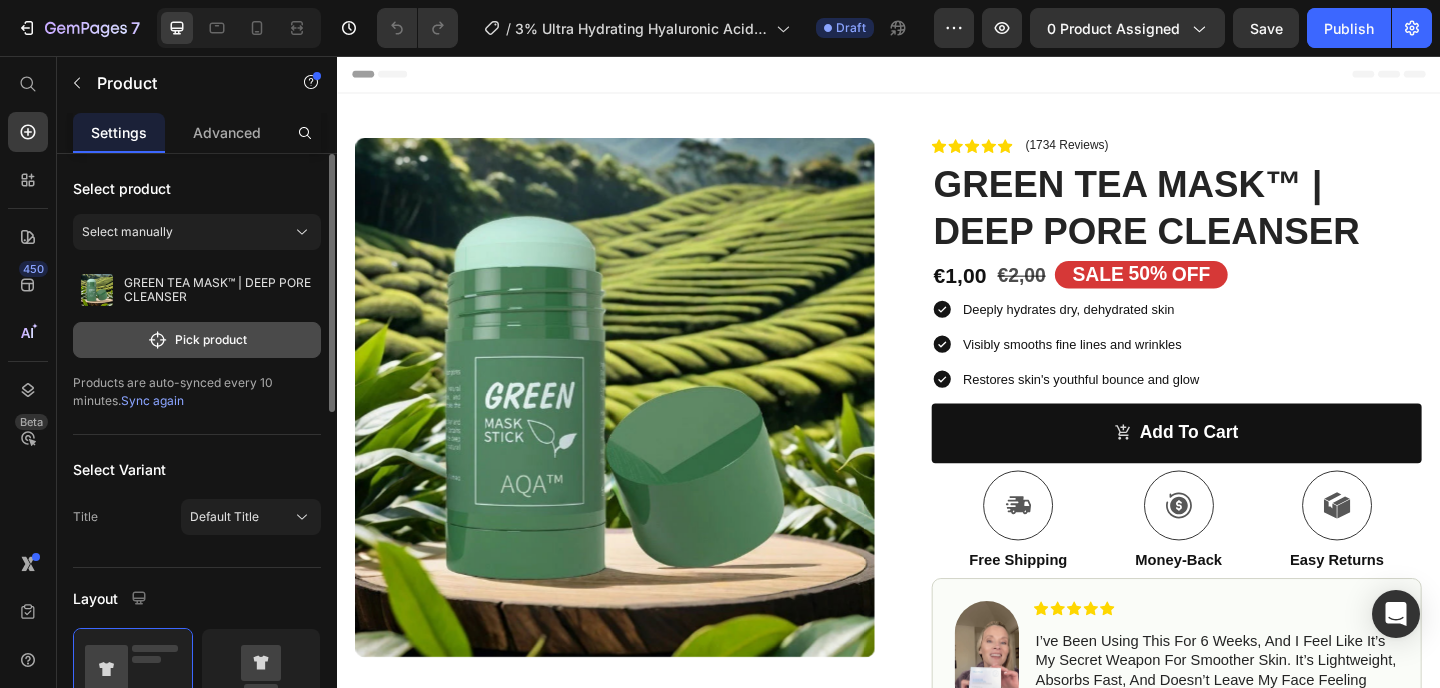 click 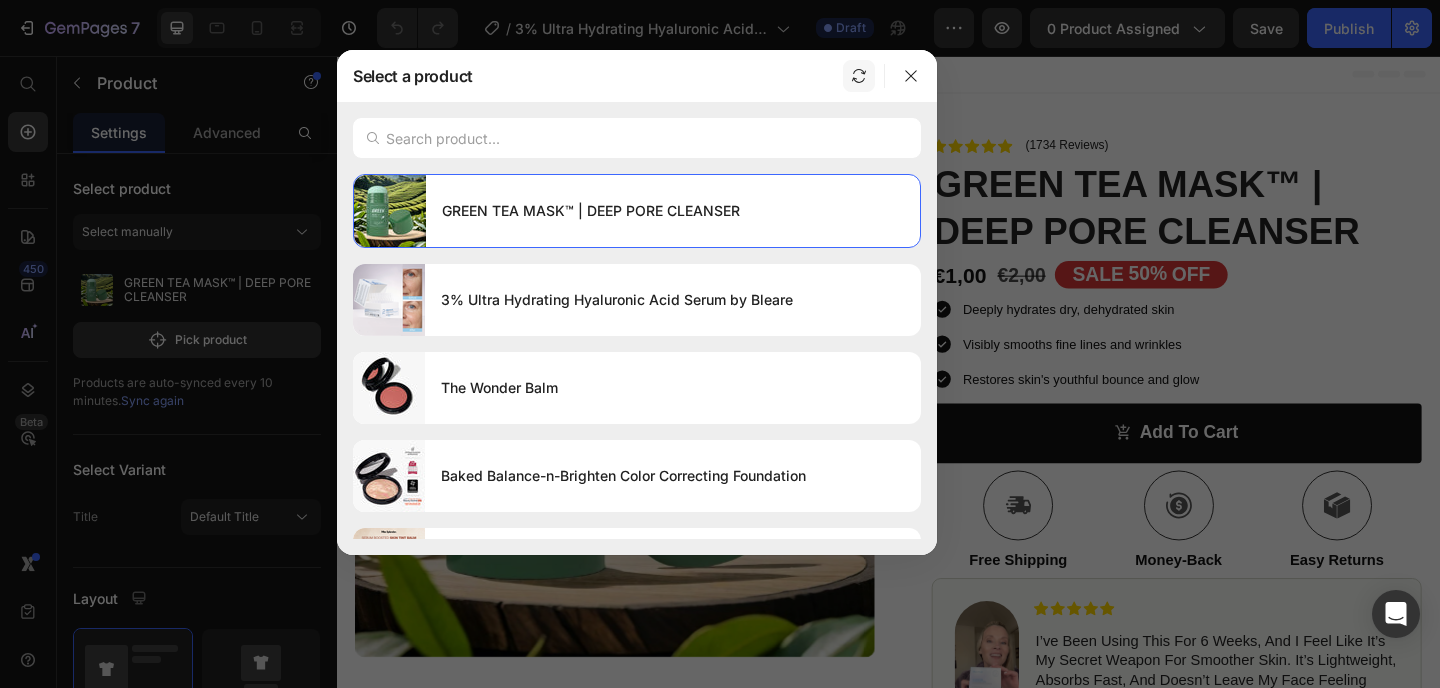 click at bounding box center [859, 76] 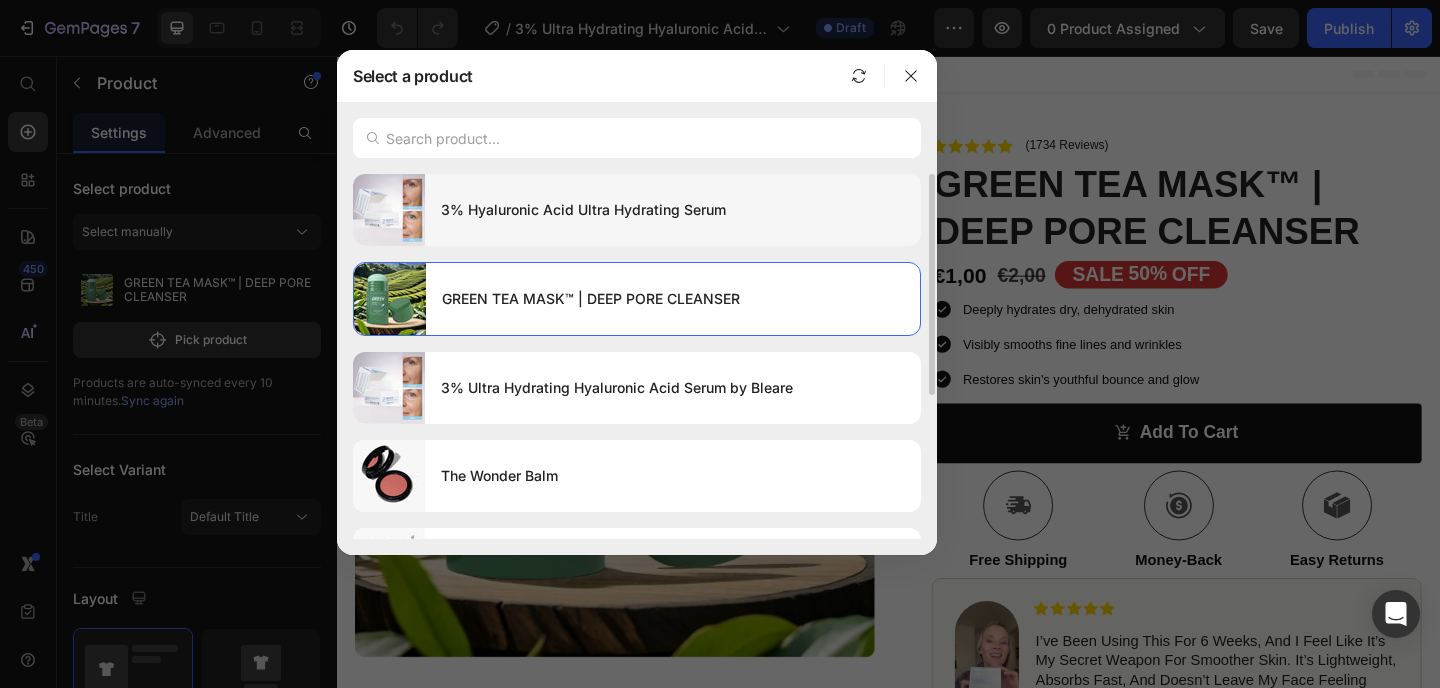 click on "3% Hyaluronic Acid Ultra Hydrating Serum" at bounding box center [673, 210] 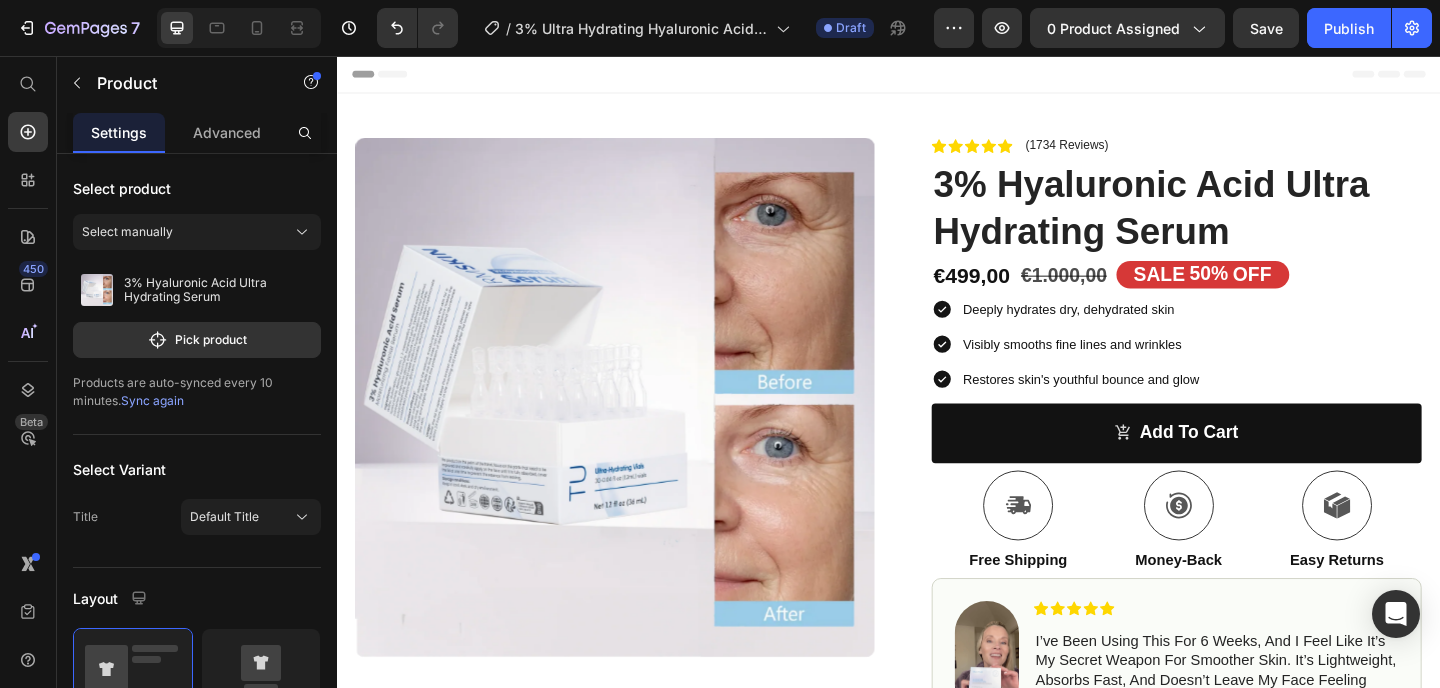 click on "Product Images Row Icon Icon Icon Icon Icon Icon List (1734 Reviews) Text Block Row 3% Hyaluronic Acid Ultra Hydrating Serum Product Title €499,00 Product Price €1.000,00 Product Price SALE 50% OFF Discount Tag Row Deeply hydrates dry, dehydrated skin Visibly smooths fine lines and wrinkles Restores skin's youthful bounce and glow Item List
add to cart Add to Cart
Icon Free Shipping Text Block
Icon Money-Back Text Block
Icon Easy Returns Text Block Row Image Icon Icon Icon Icon Icon Icon List I’ve been using this for 6 weeks, and I feel like it’s my secret weapon for smoother skin. It’s lightweight, absorbs fast, and doesn’t leave my face feeling sticky. I’ve noticed a difference in my skin’s texture and the fine lines on my neck and chest too. Totally worth it! Text Block
Icon [FIRST] [LAST] Text Block Row Row
How To Use Me
Ingredients Image" at bounding box center (937, 637) 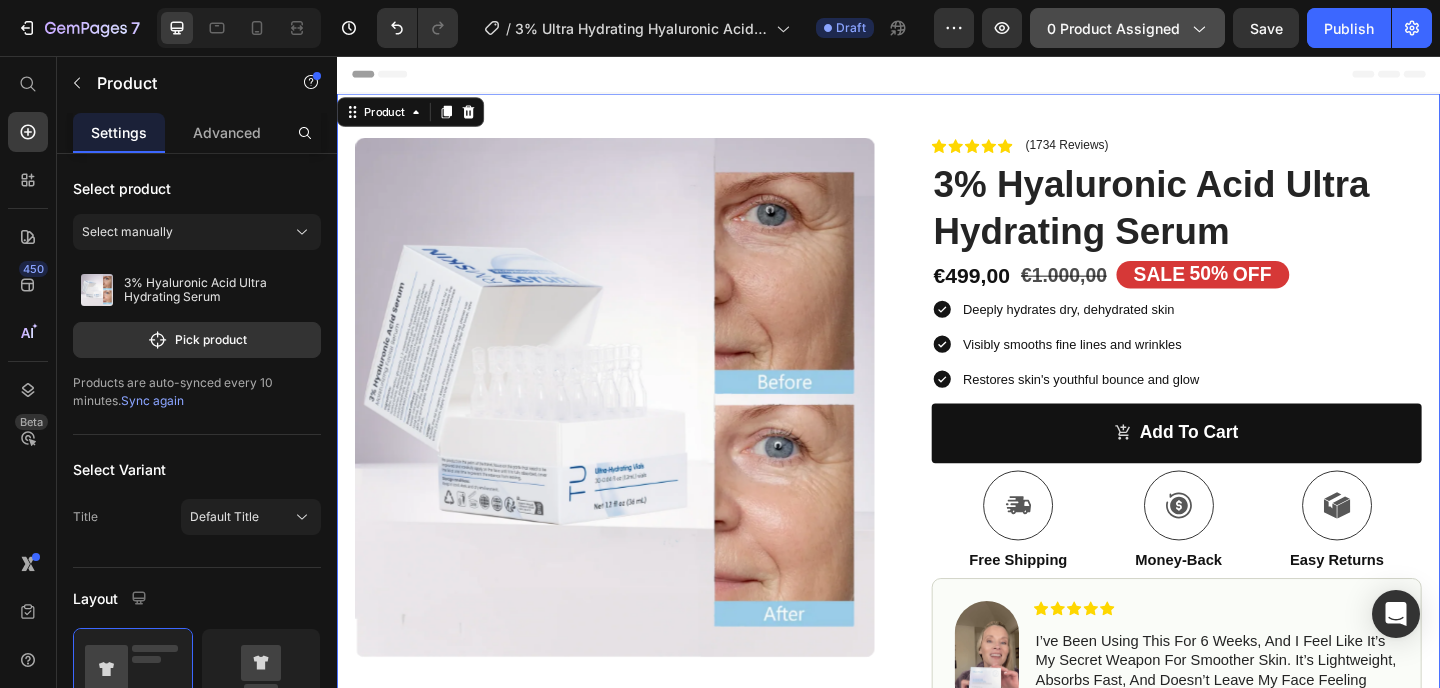 click on "0 product assigned" 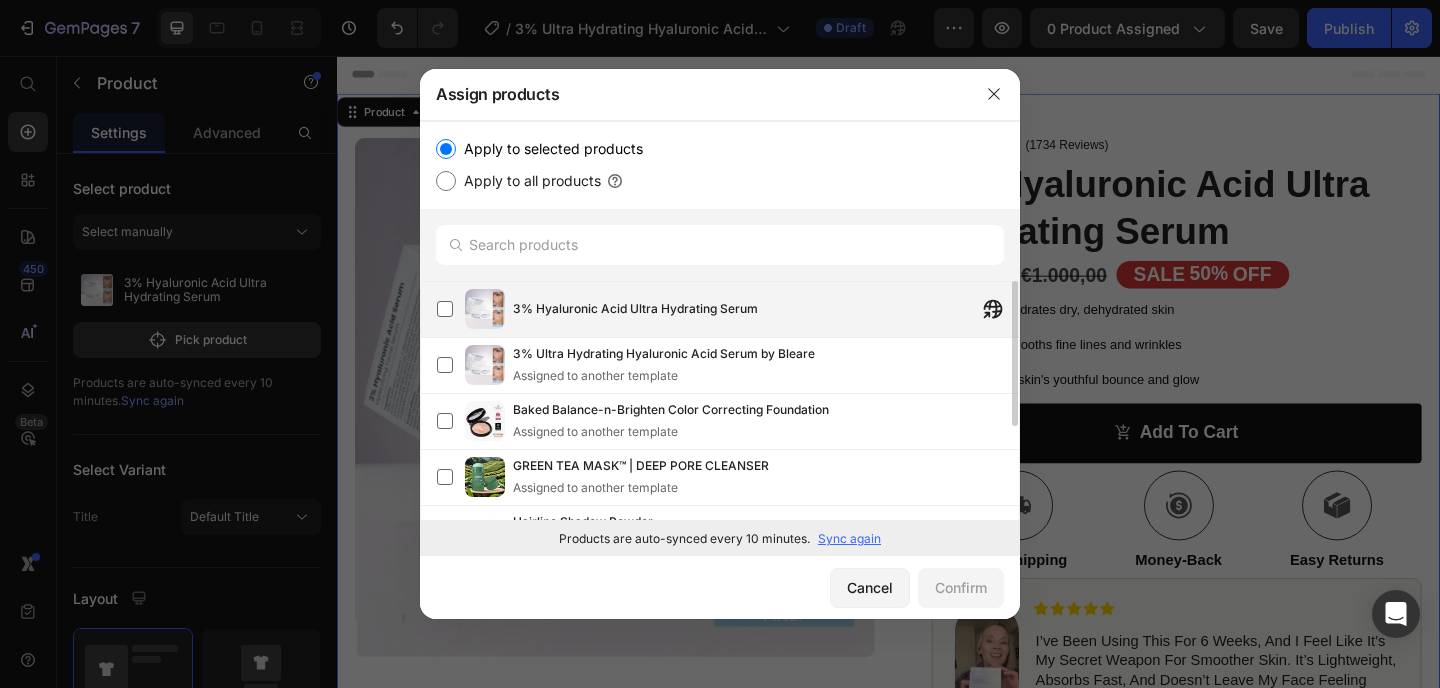 click on "3% Hyaluronic Acid Ultra Hydrating Serum" at bounding box center (635, 309) 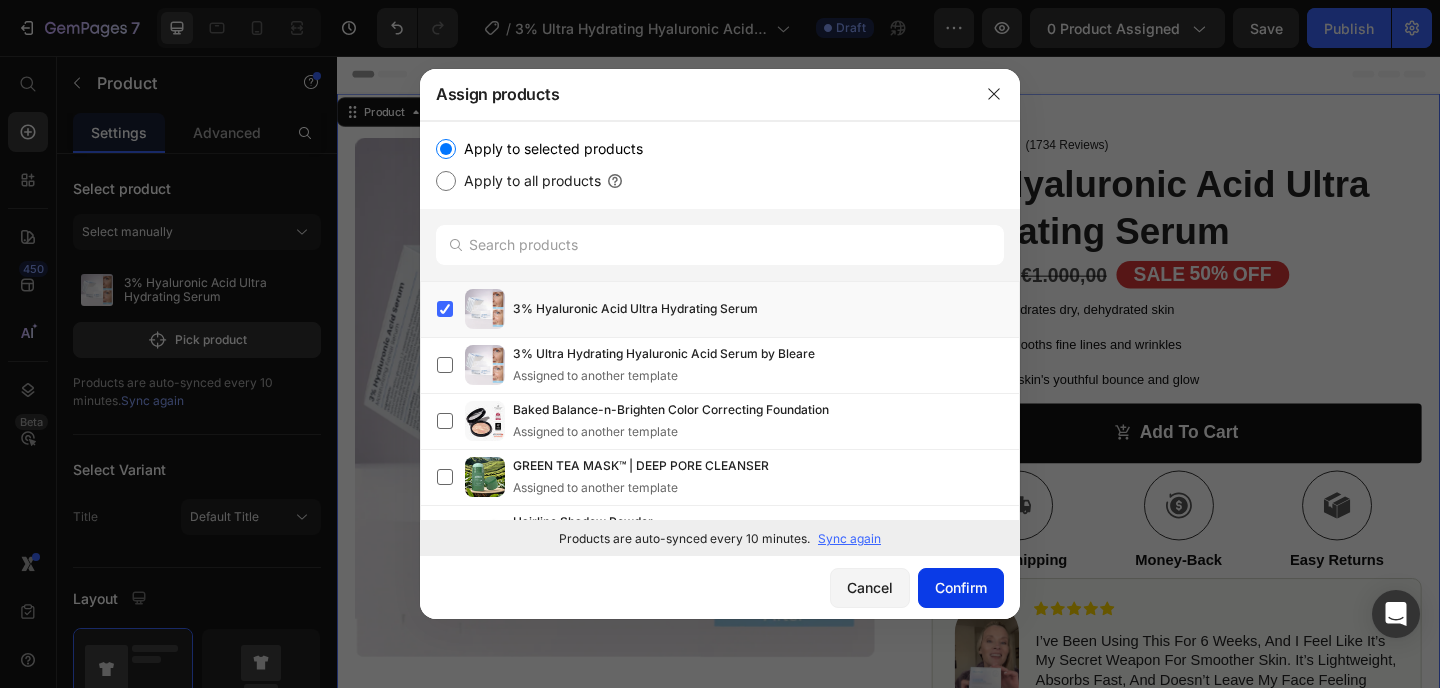 click on "Confirm" at bounding box center (961, 587) 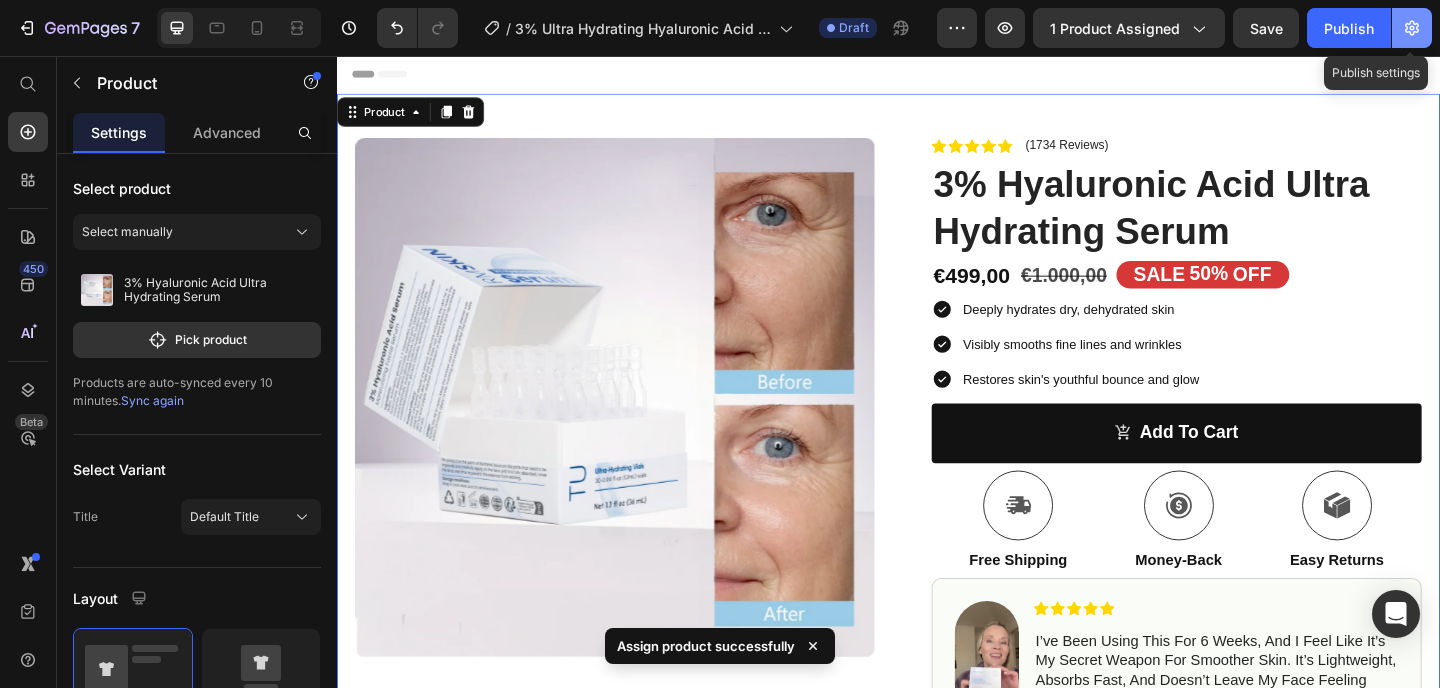 click 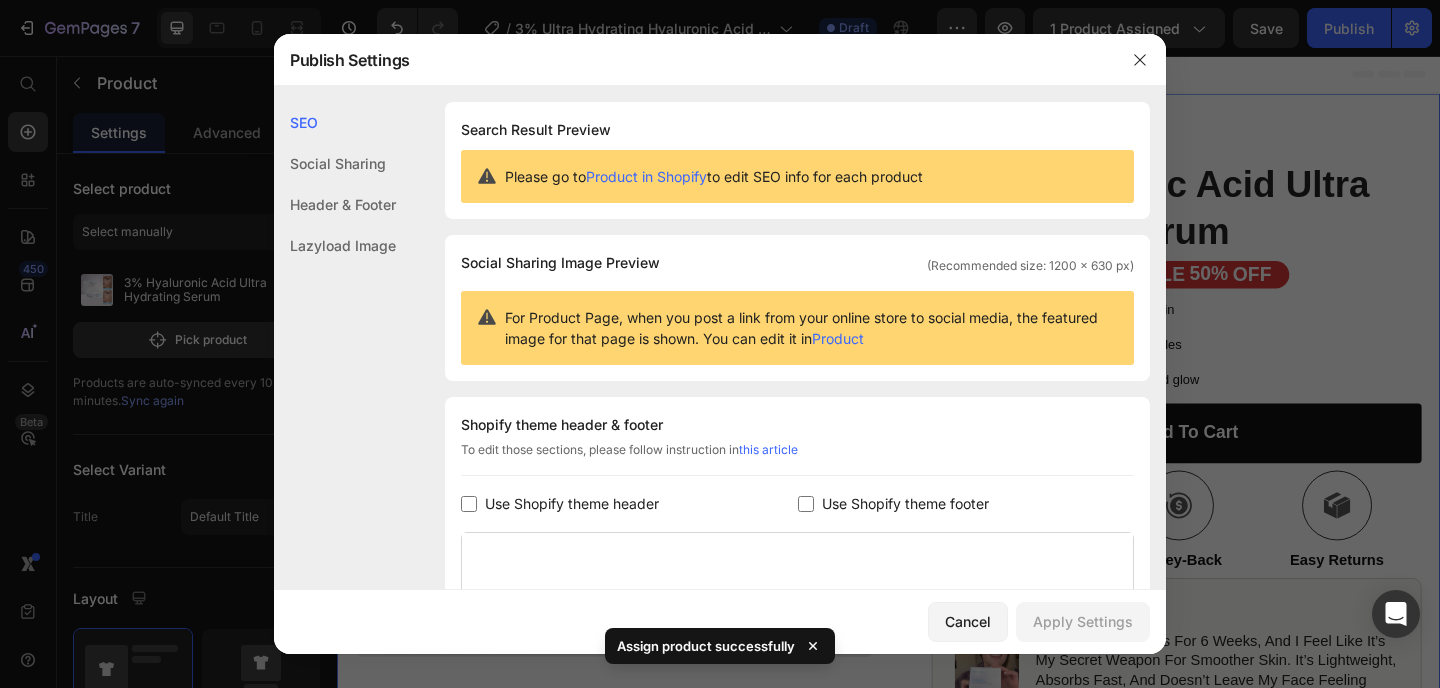 scroll, scrollTop: 310, scrollLeft: 0, axis: vertical 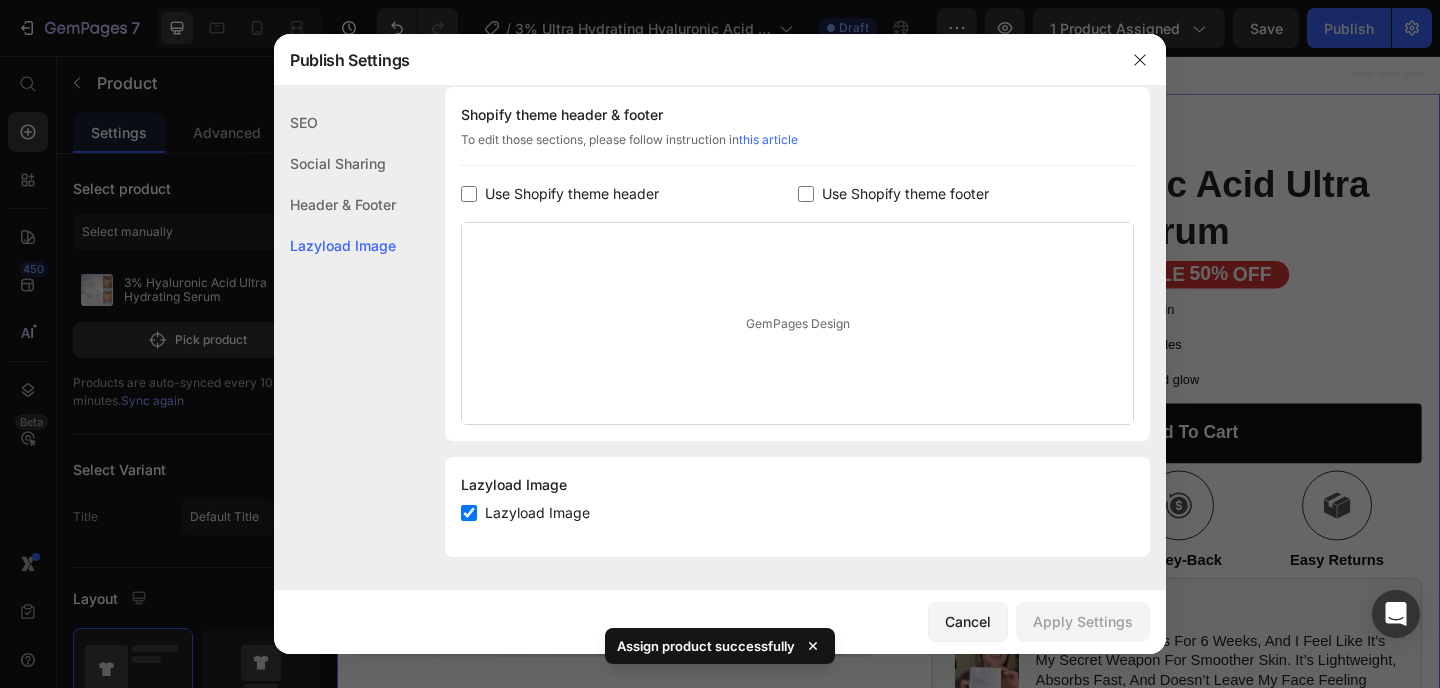 click on "Use Shopify theme header" at bounding box center [572, 194] 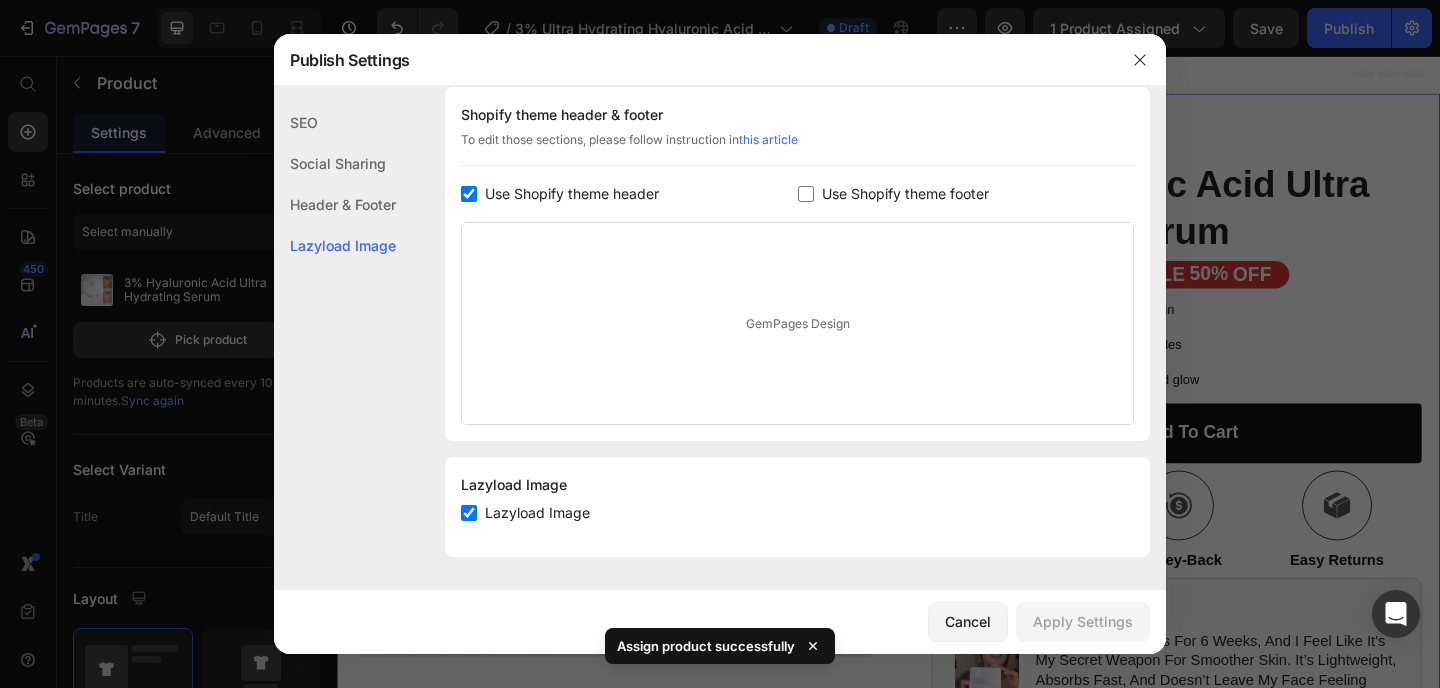checkbox on "true" 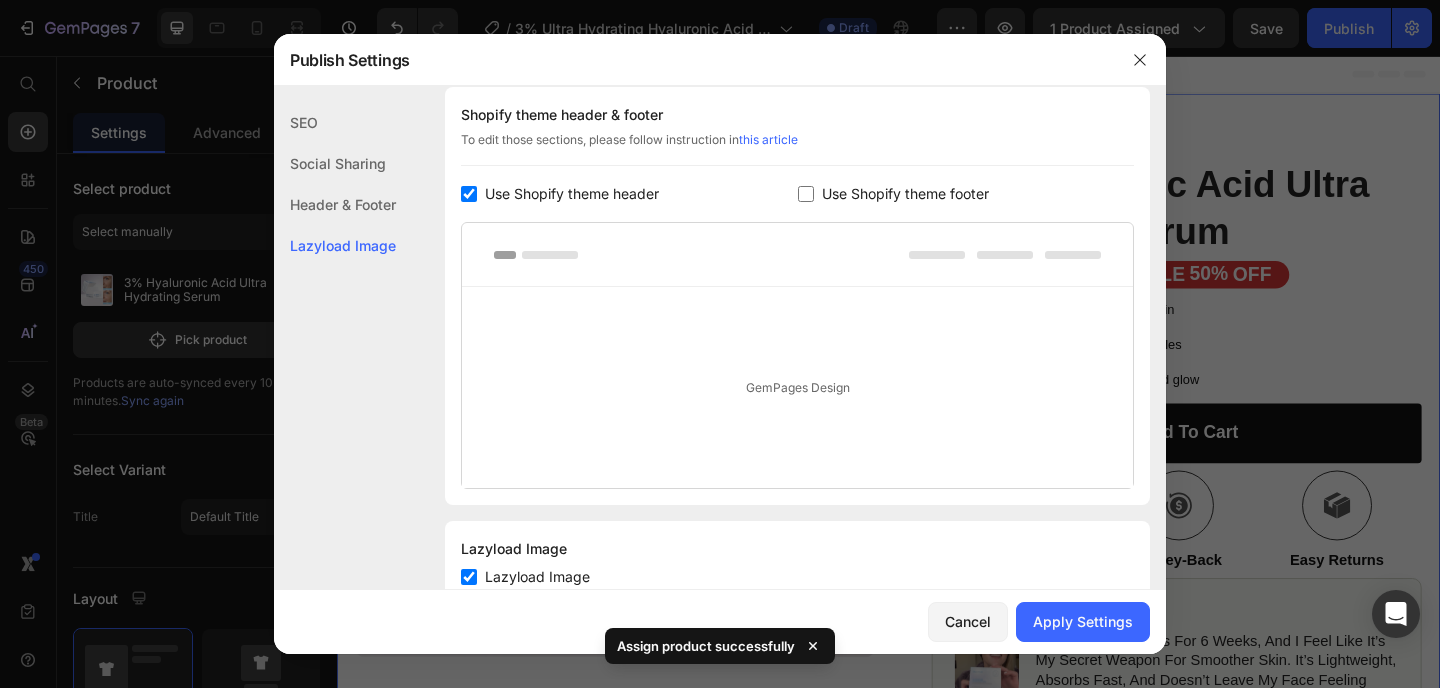 click on "Use Shopify theme footer" at bounding box center [905, 194] 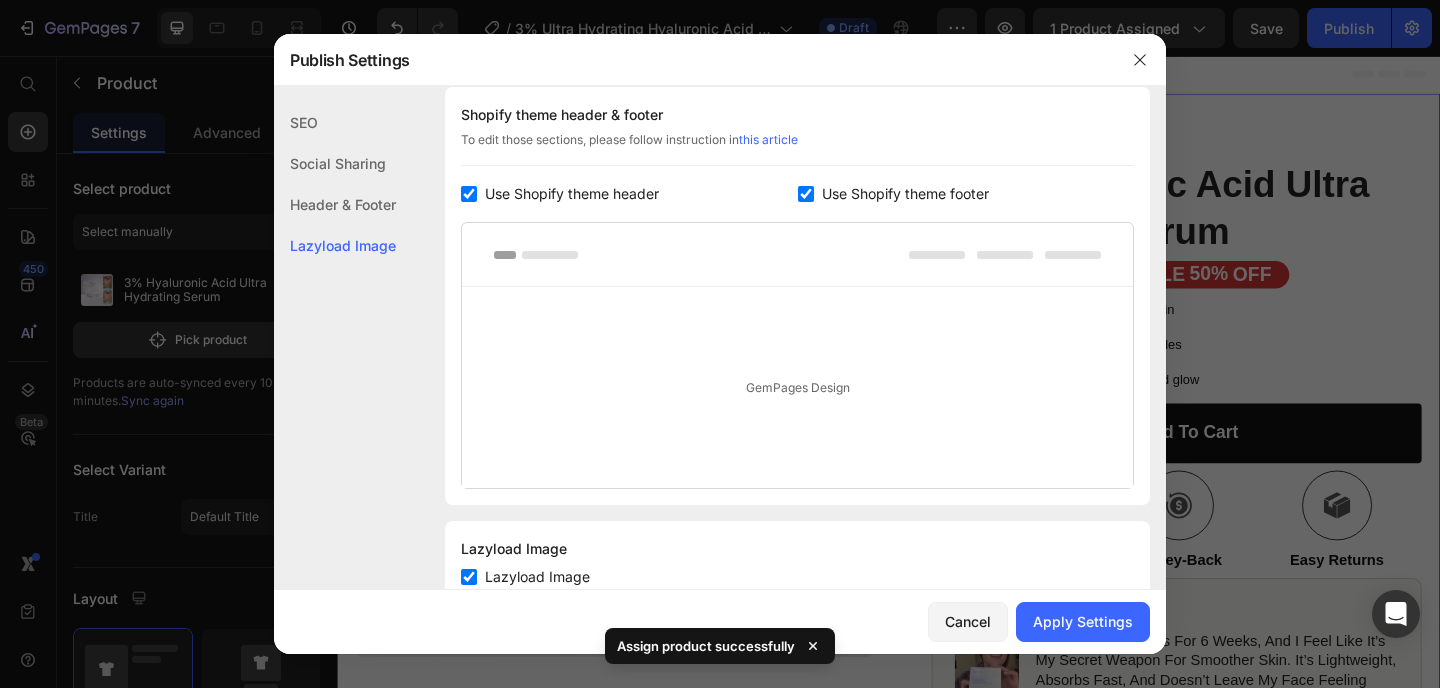 checkbox on "true" 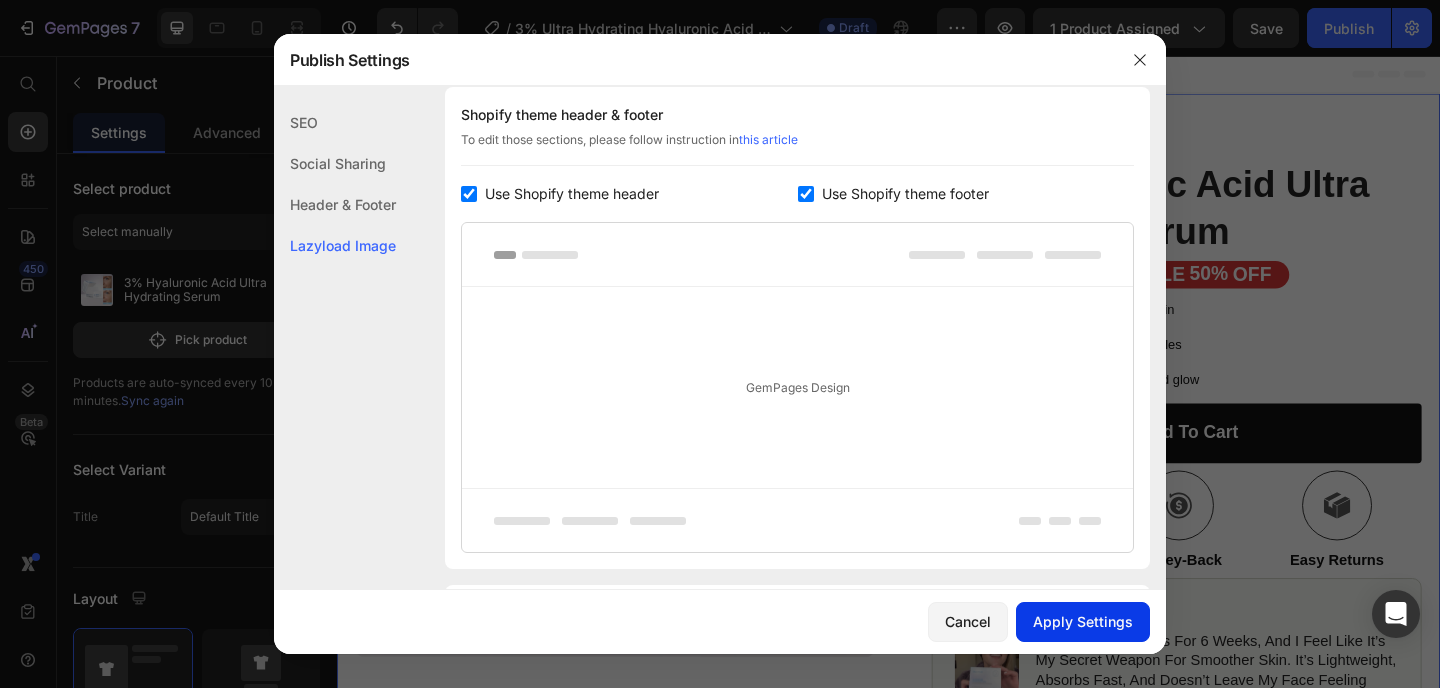 click on "Apply Settings" 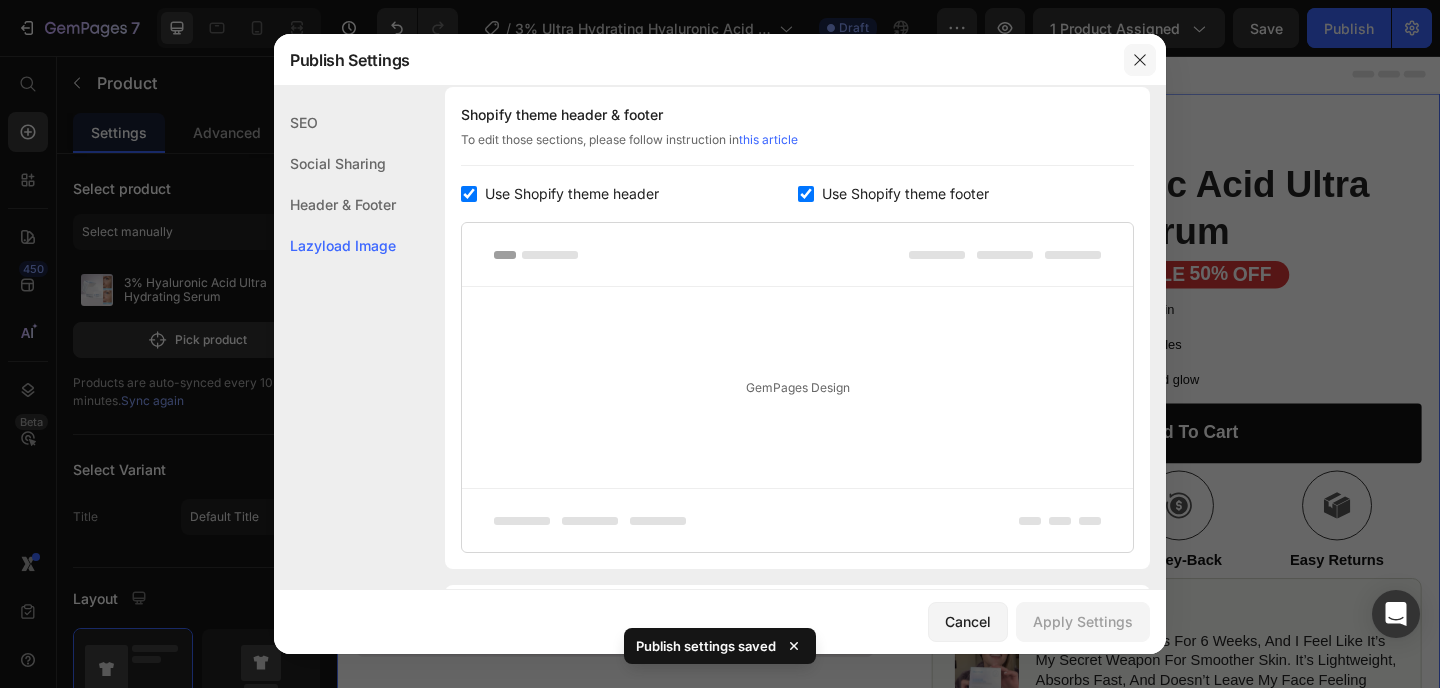 click 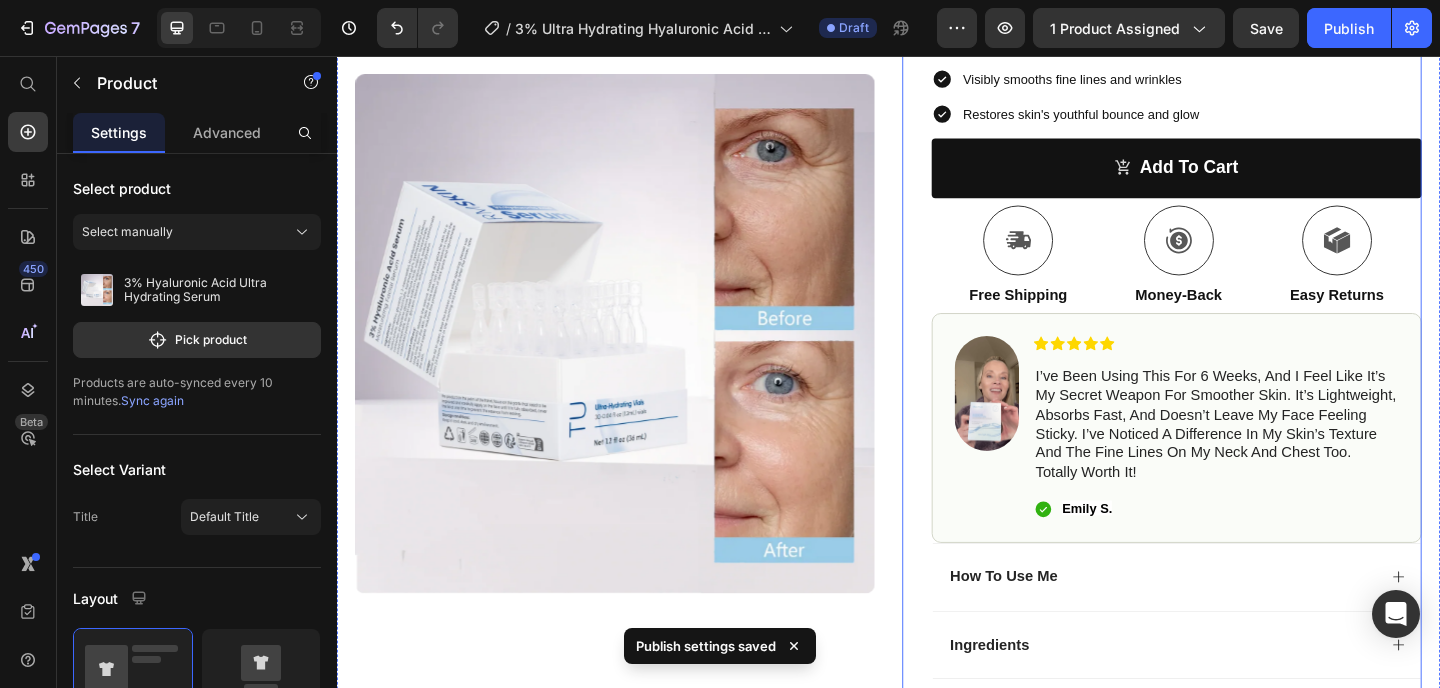 scroll, scrollTop: 632, scrollLeft: 0, axis: vertical 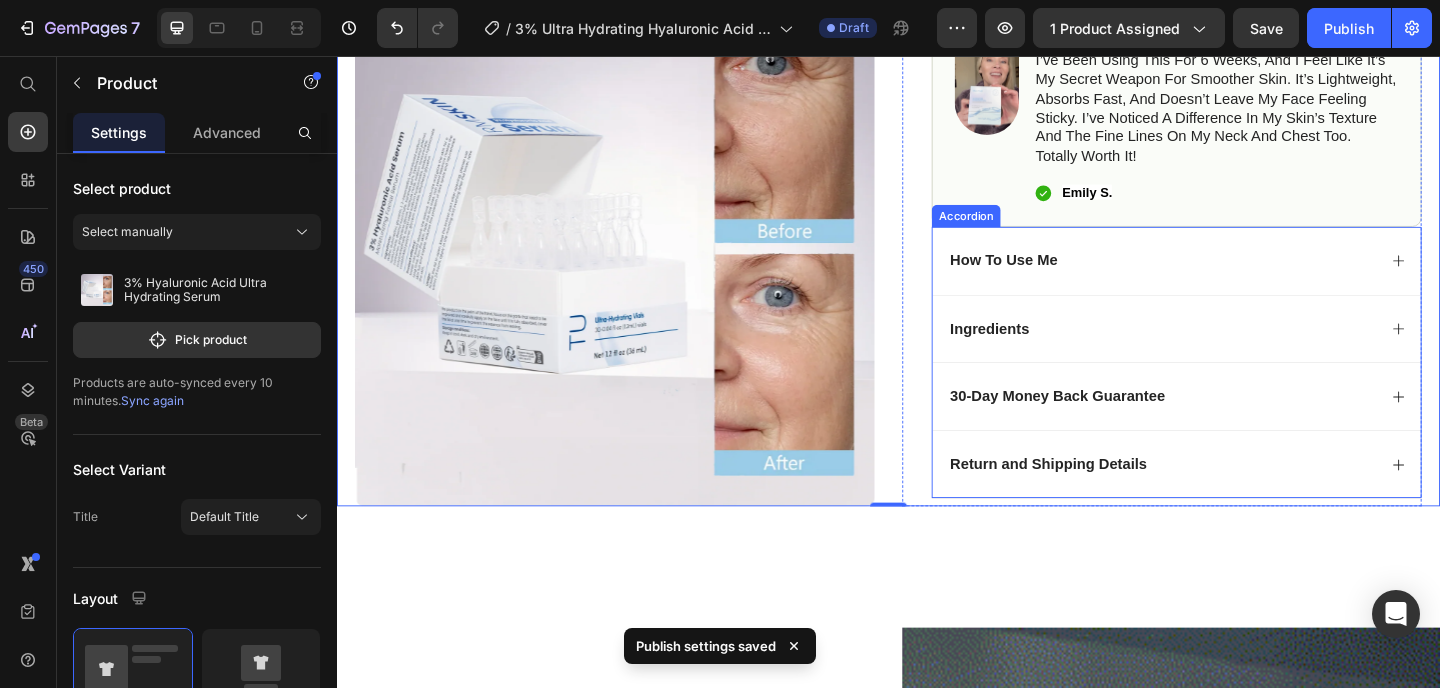 click on "How To Use Me" at bounding box center (1250, 279) 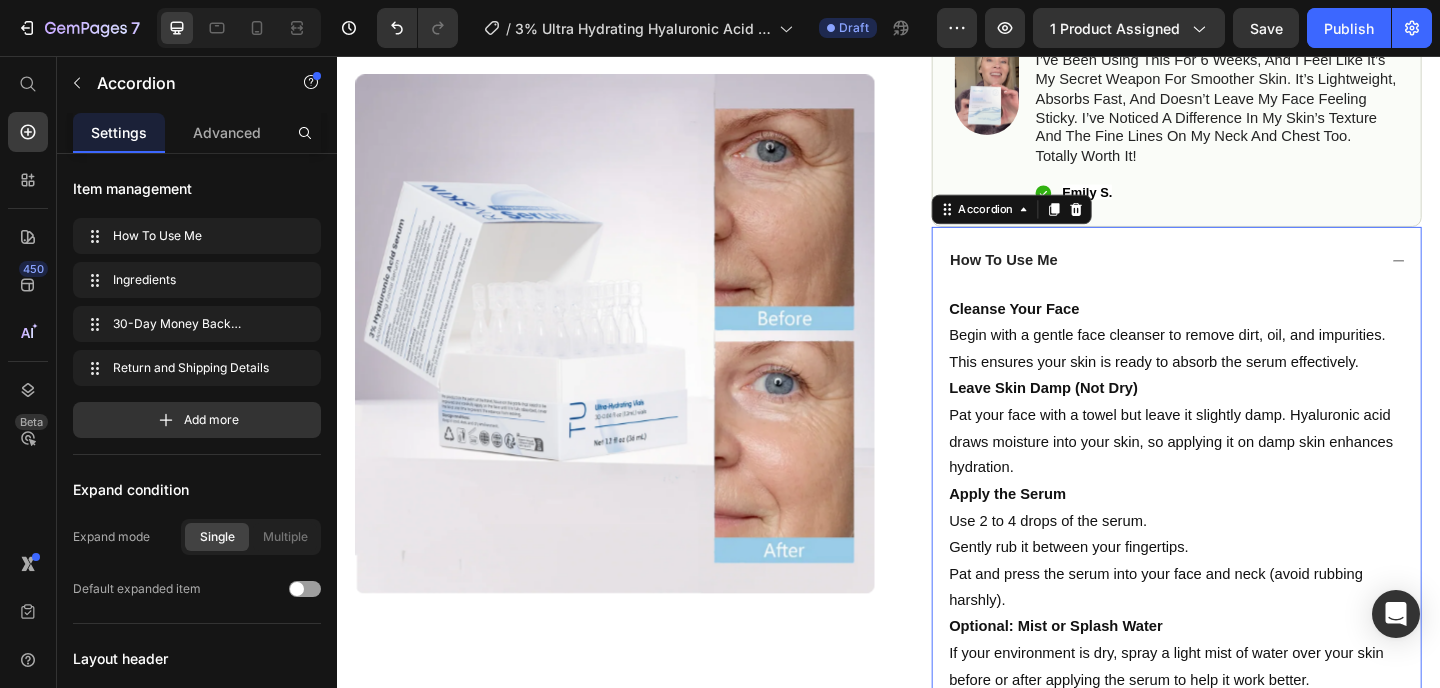 click on "How To Use Me" at bounding box center (1234, 279) 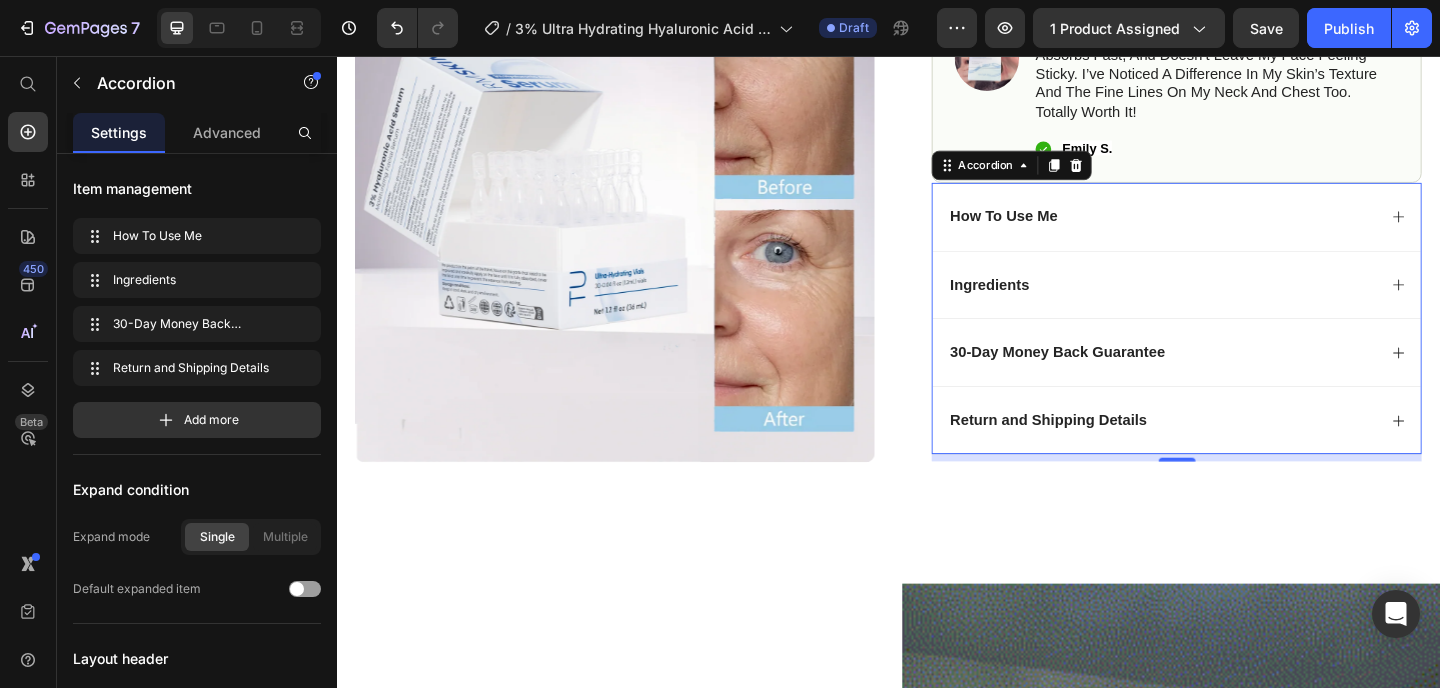 scroll, scrollTop: 716, scrollLeft: 0, axis: vertical 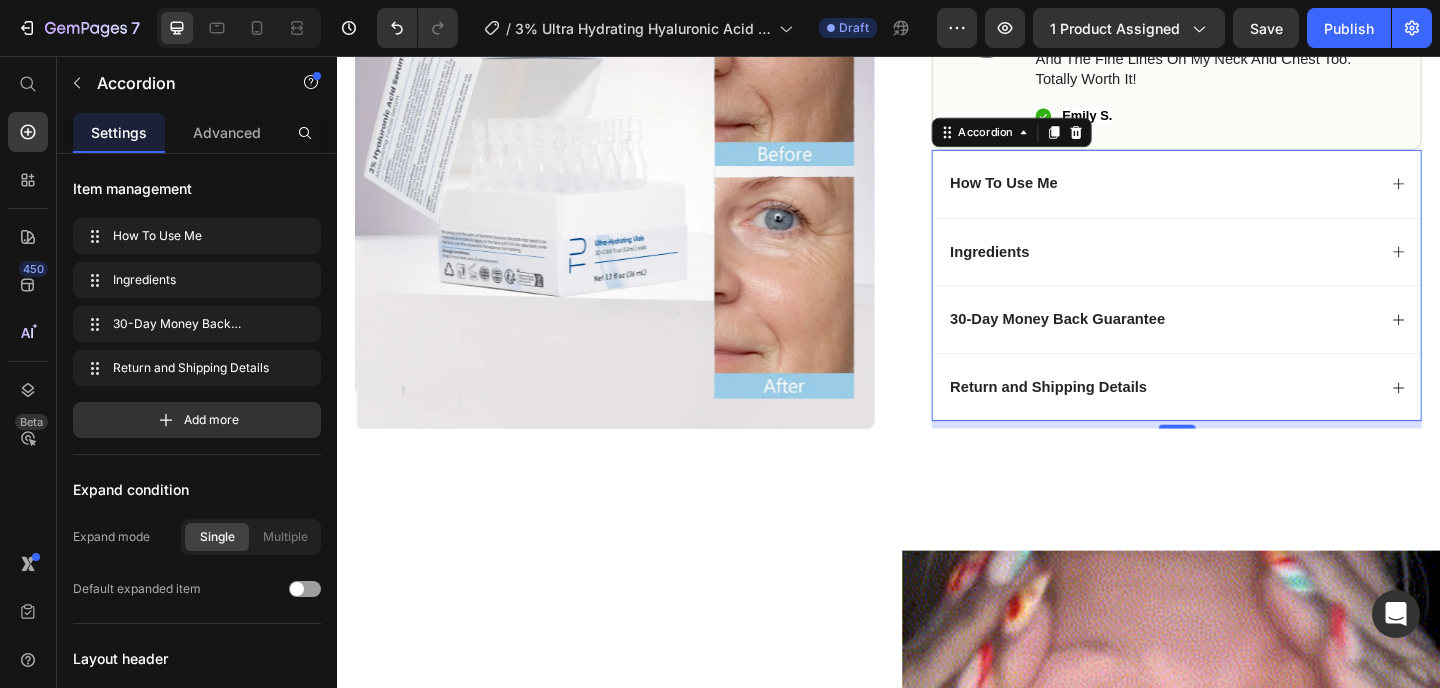 click on "Return and Shipping Details" at bounding box center [1234, 416] 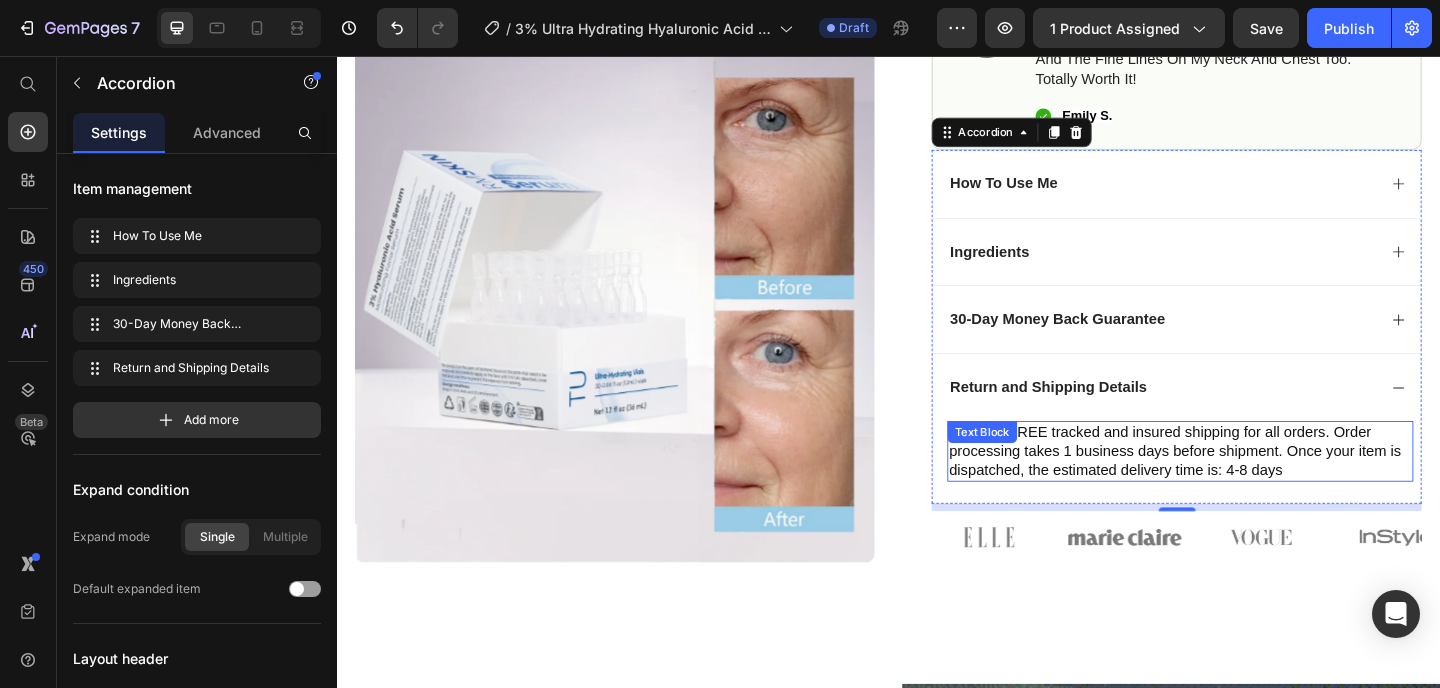 click on "We offer FREE tracked and insured shipping for all orders. Order processing takes 1 business days before shipment. Once your item is dispatched, the estimated delivery time is: 4-8 days" at bounding box center [1254, 486] 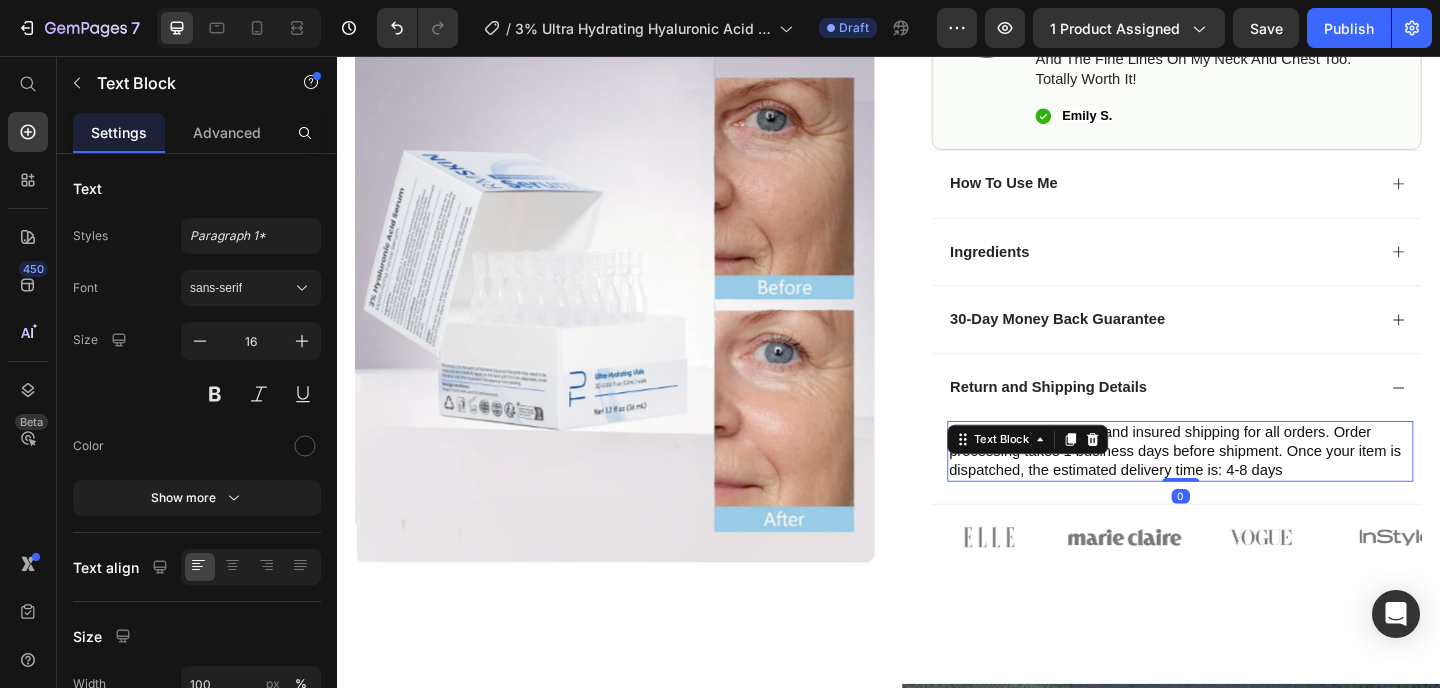 click on "We offer FREE tracked and insured shipping for all orders. Order processing takes 1 business days before shipment. Once your item is dispatched, the estimated delivery time is: 4-8 days" at bounding box center [1254, 486] 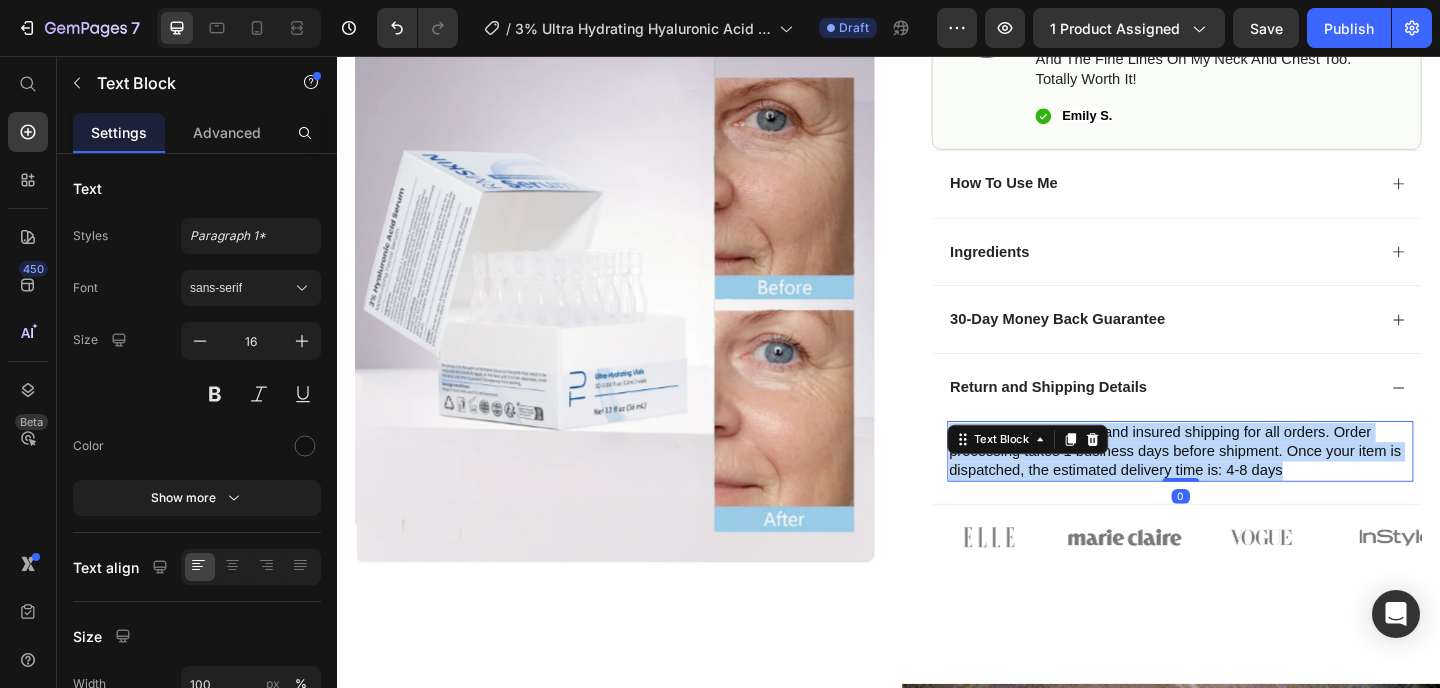 click on "We offer FREE tracked and insured shipping for all orders. Order processing takes 1 business days before shipment. Once your item is dispatched, the estimated delivery time is: 4-8 days" at bounding box center [1254, 486] 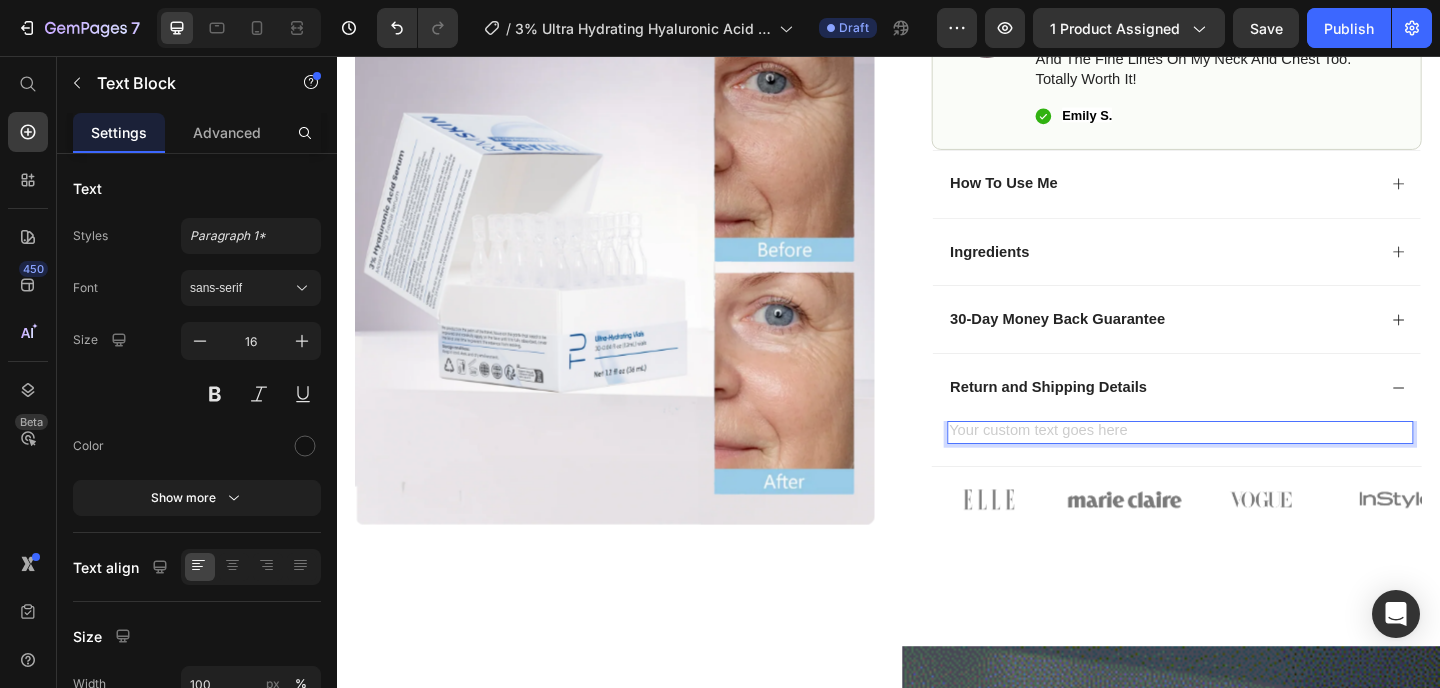 scroll, scrollTop: 16, scrollLeft: 0, axis: vertical 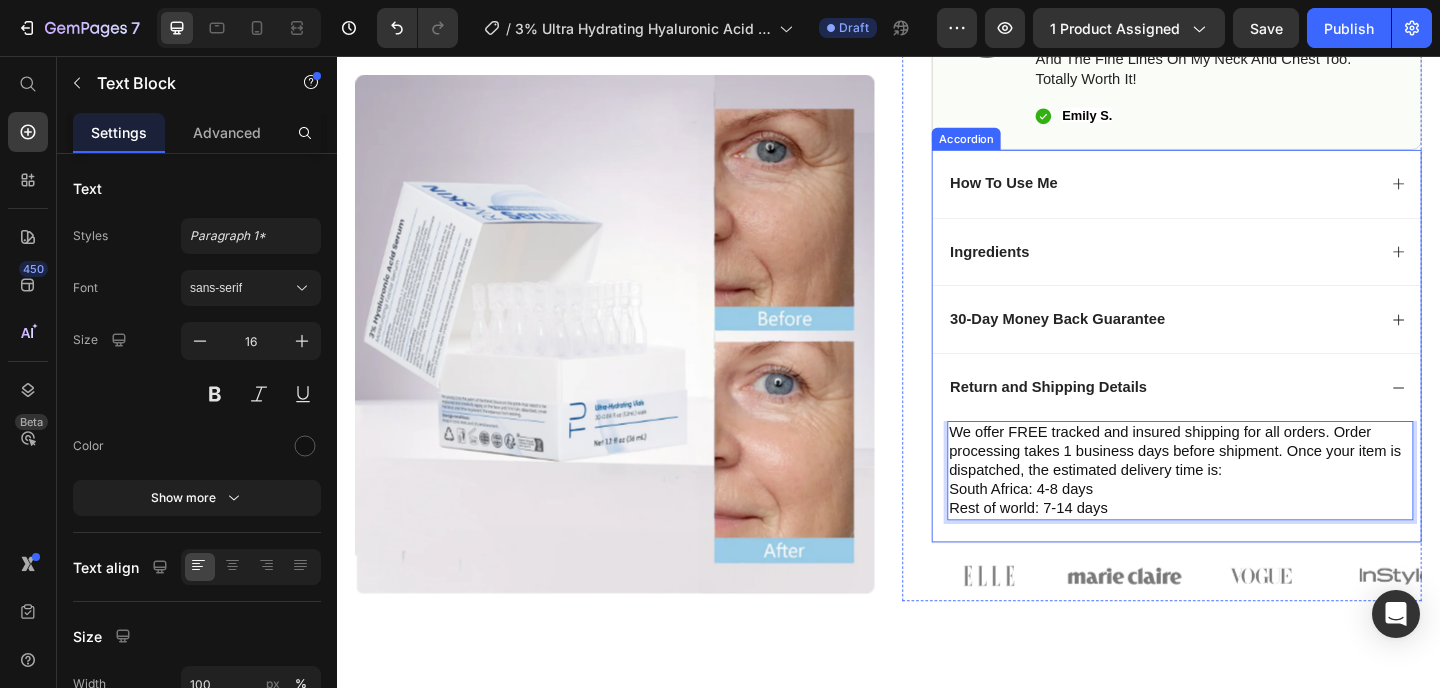 click on "Return and Shipping Details" at bounding box center (1234, 416) 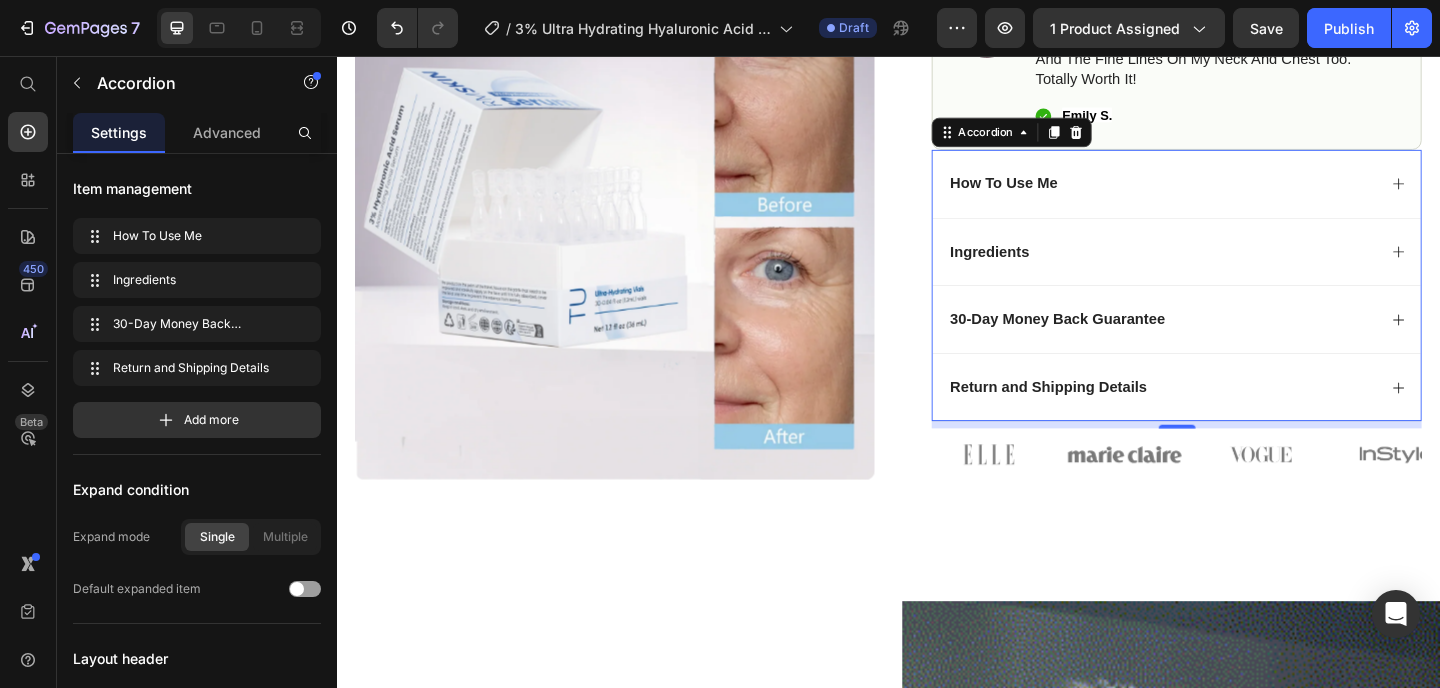 scroll, scrollTop: 0, scrollLeft: 0, axis: both 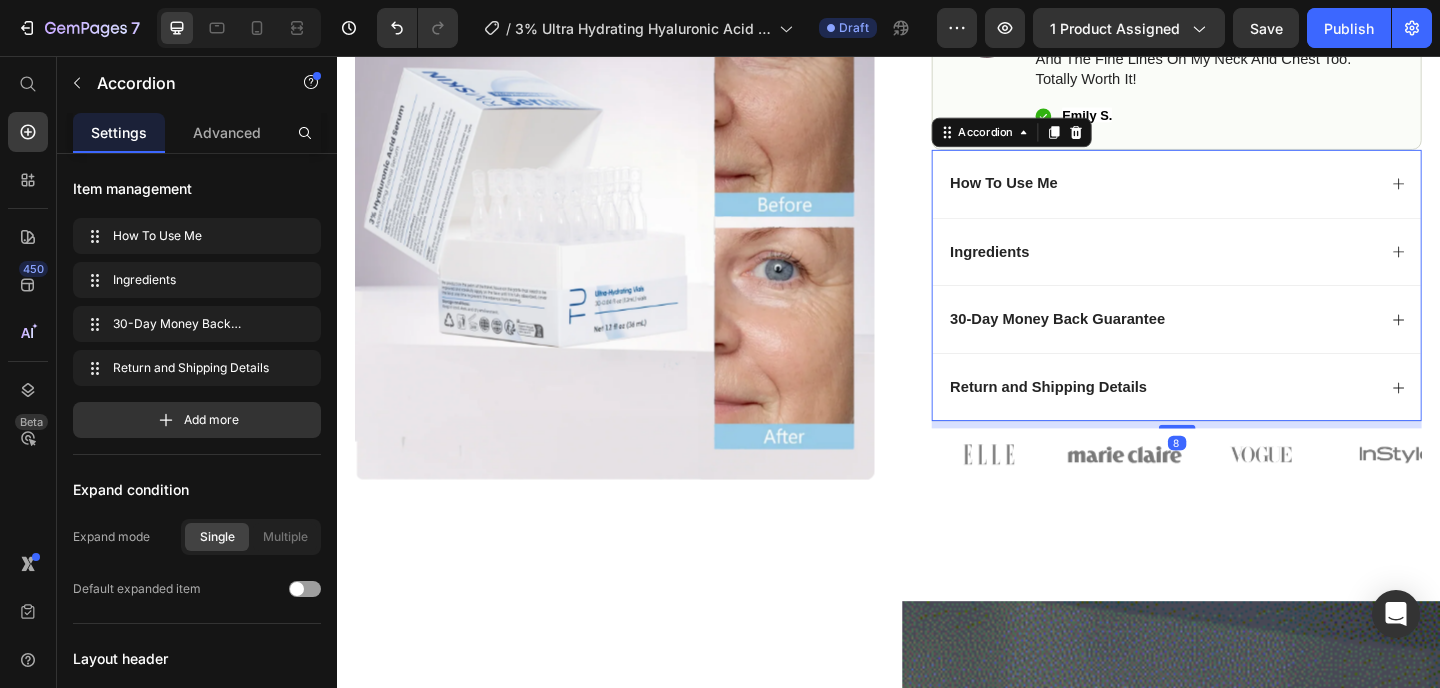 click on "30-Day Money Back Guarantee" at bounding box center [1234, 342] 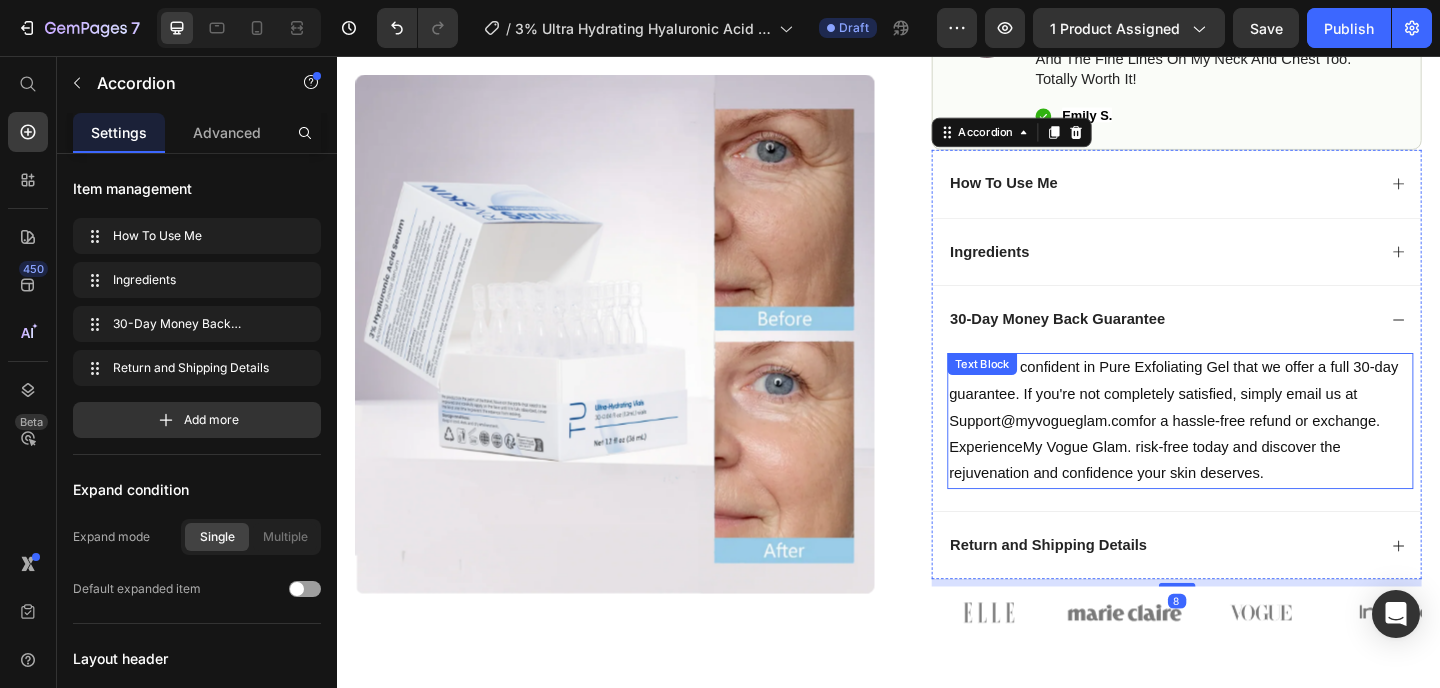 click on "We are so confident in Pure Exfoliating Gel that we offer a full 30-day guarantee. If you're not completely satisfied, simply email us at [EMAIL] for a hassle-free refund or exchange. Experience My Vogue Glam . risk-free today and discover the rejuvenation and confidence your skin deserves." at bounding box center [1254, 453] 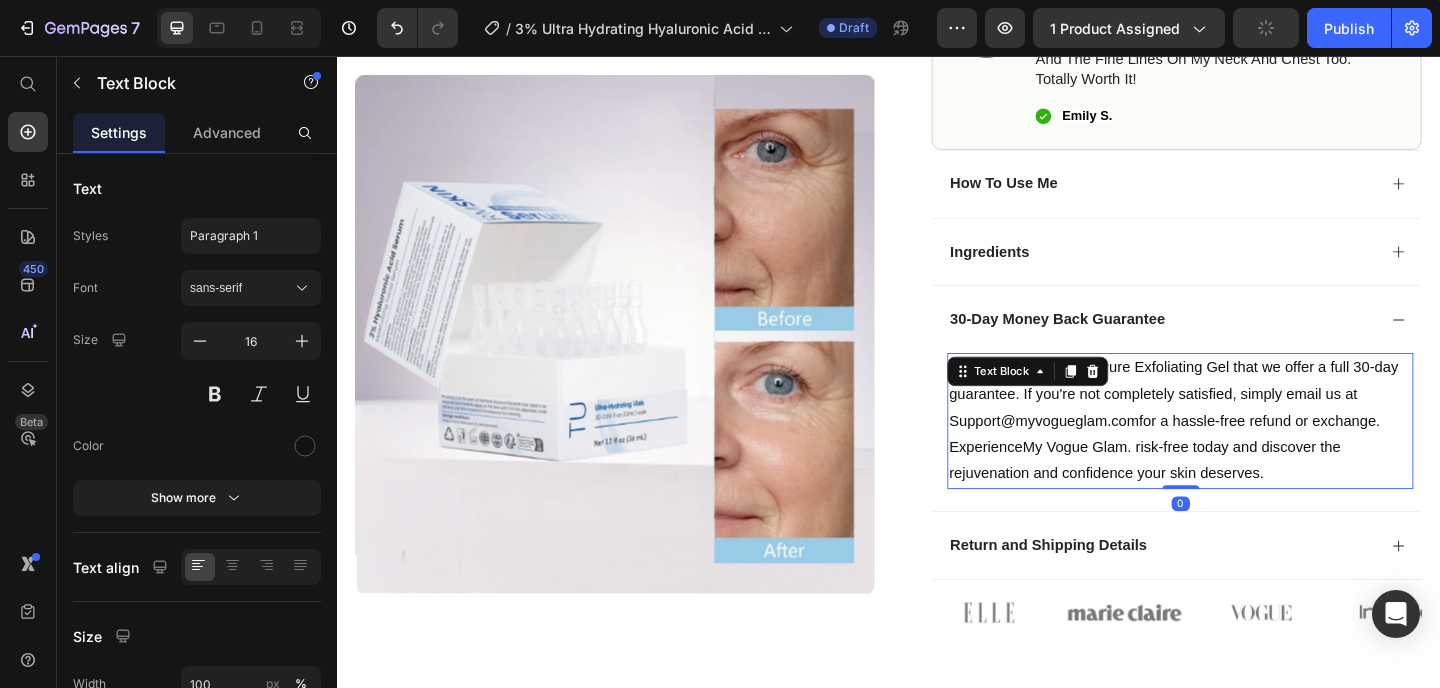 click on "We are so confident in Pure Exfoliating Gel that we offer a full 30-day guarantee. If you're not completely satisfied, simply email us at [EMAIL] for a hassle-free refund or exchange. Experience My Vogue Glam . risk-free today and discover the rejuvenation and confidence your skin deserves." at bounding box center [1254, 453] 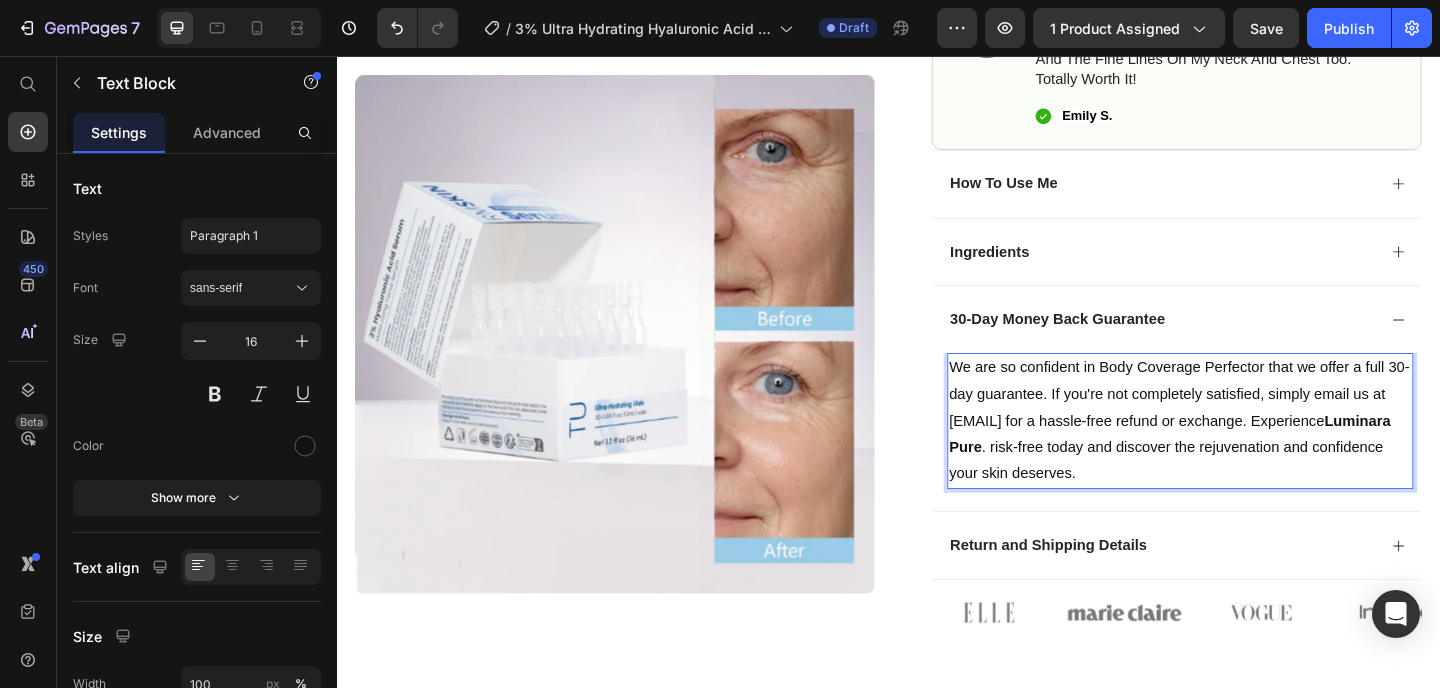click on "We are so confident in Body Coverage Perfector that we offer a full 30-day guarantee. If you're not completely satisfied, simply email us at [EMAIL] for a hassle-free refund or exchange. Experience" at bounding box center (1253, 423) 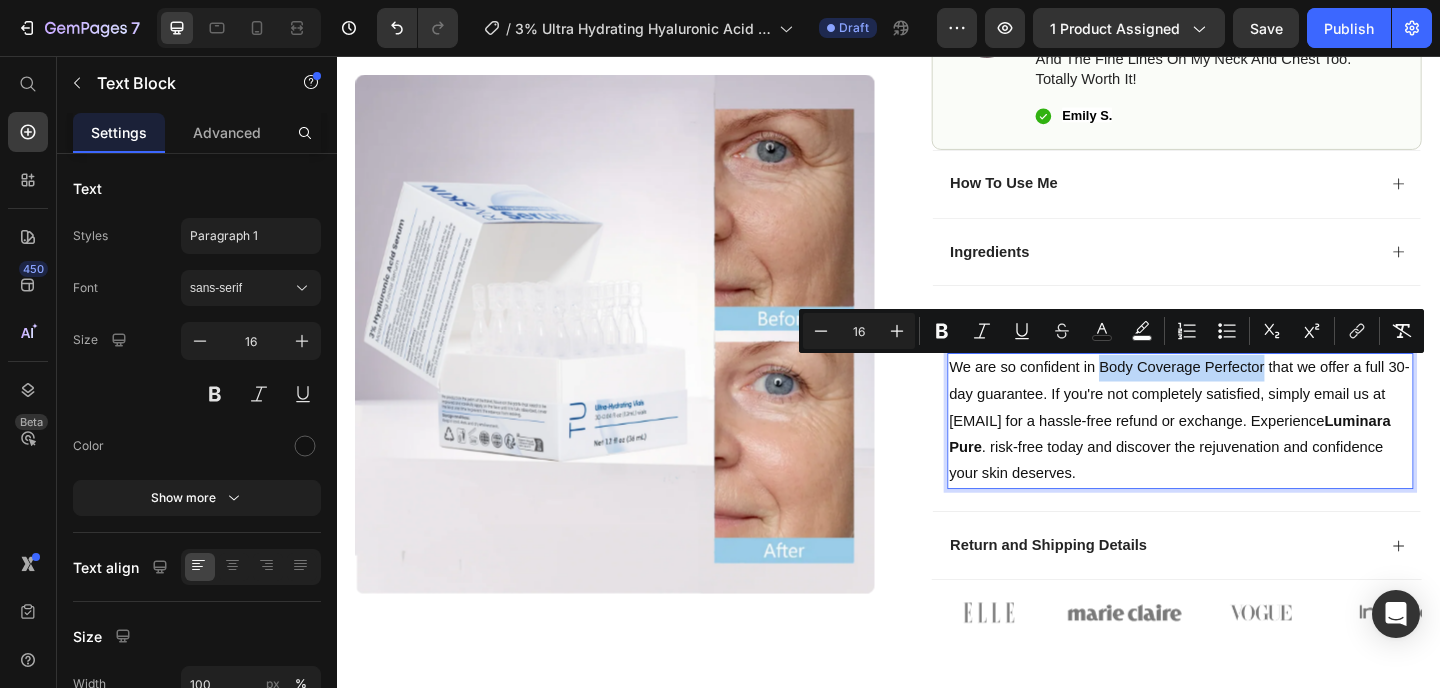 drag, startPoint x: 1160, startPoint y: 396, endPoint x: 1338, endPoint y: 399, distance: 178.02528 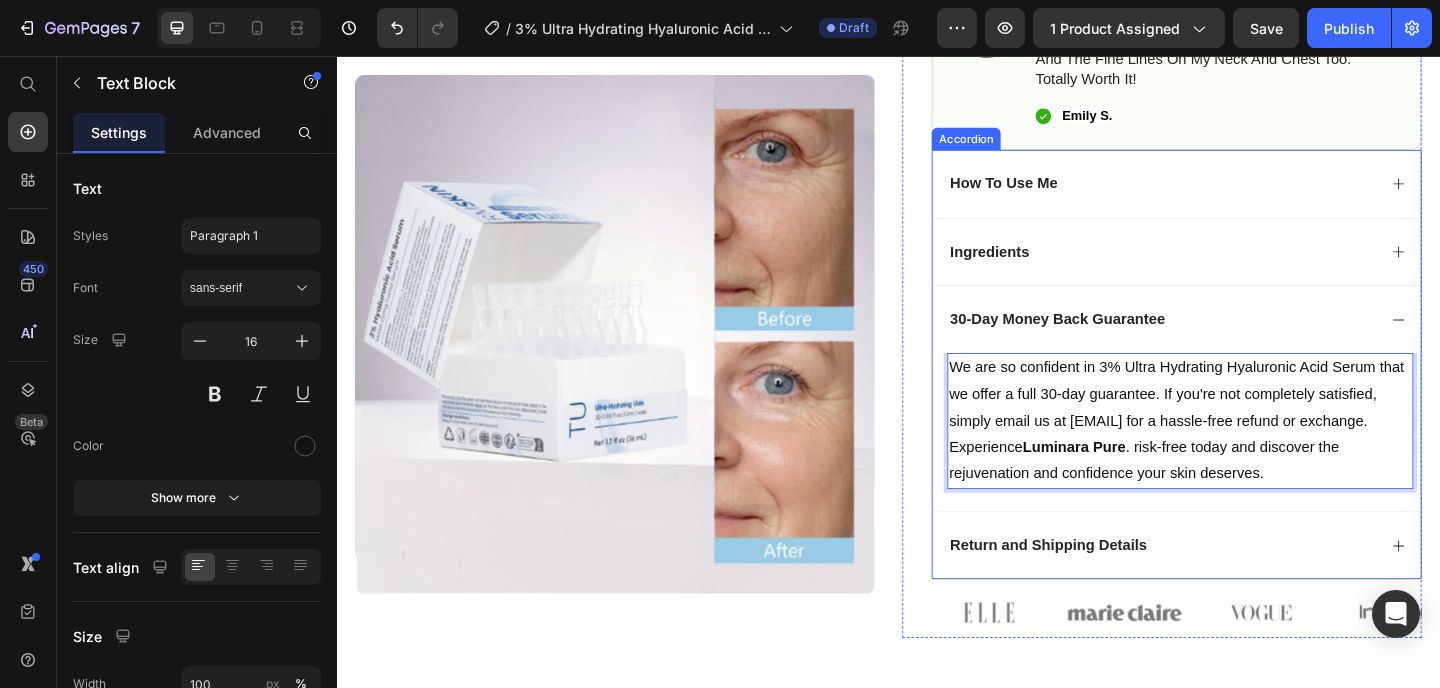click on "30-Day Money Back Guarantee" at bounding box center (1234, 342) 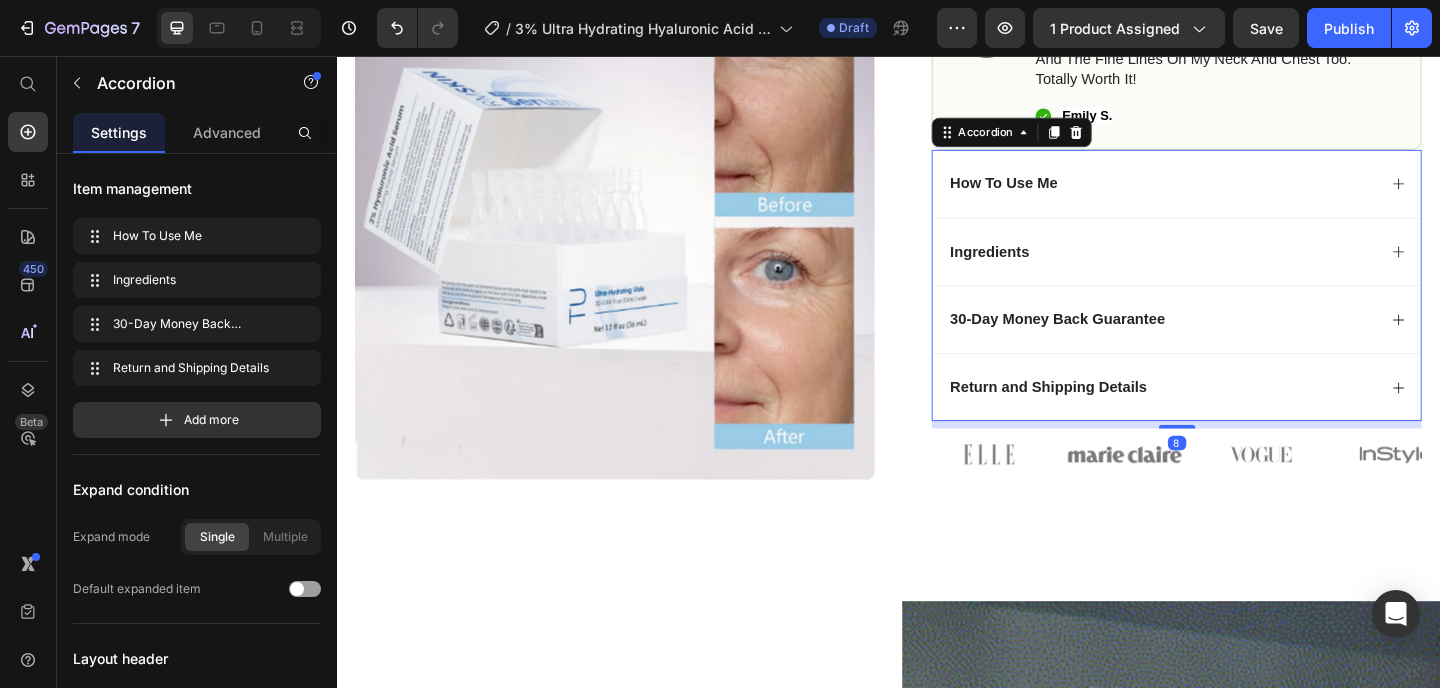 click on "Return and Shipping Details" at bounding box center [1234, 416] 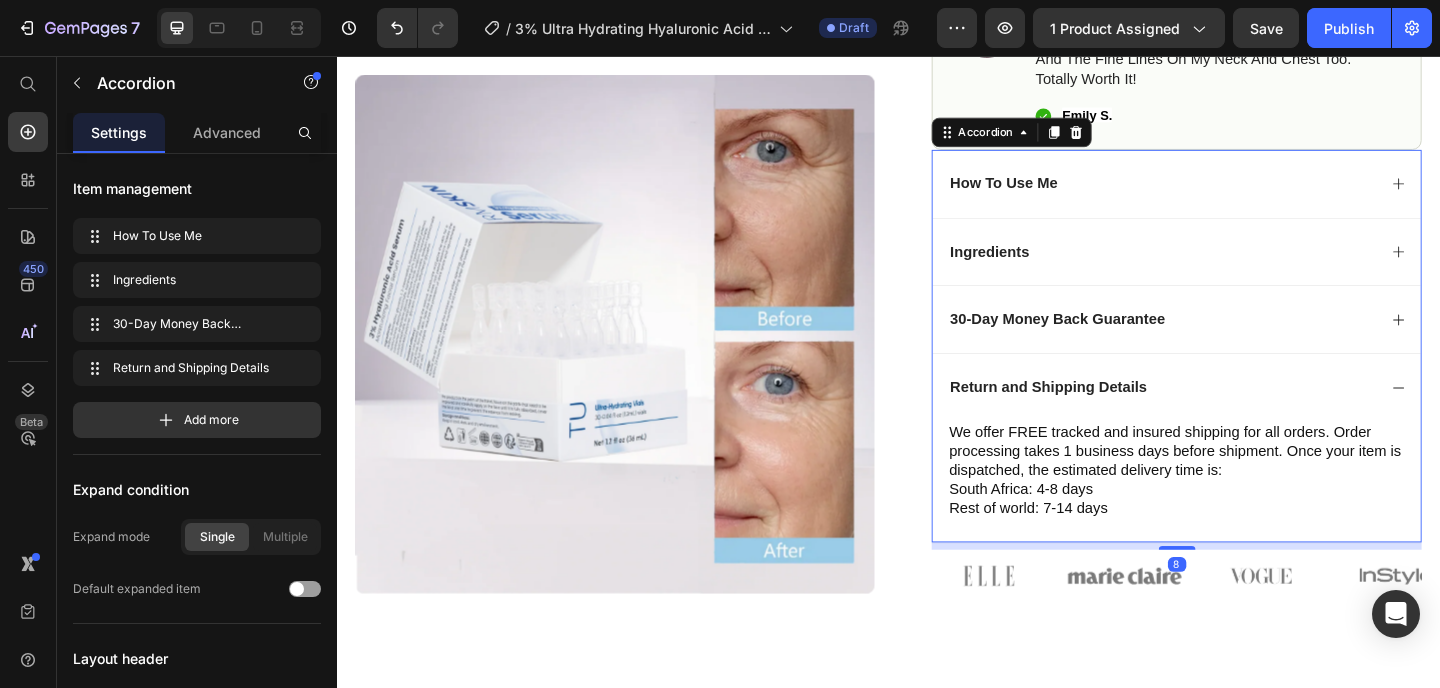 click on "Return and Shipping Details" at bounding box center [1234, 416] 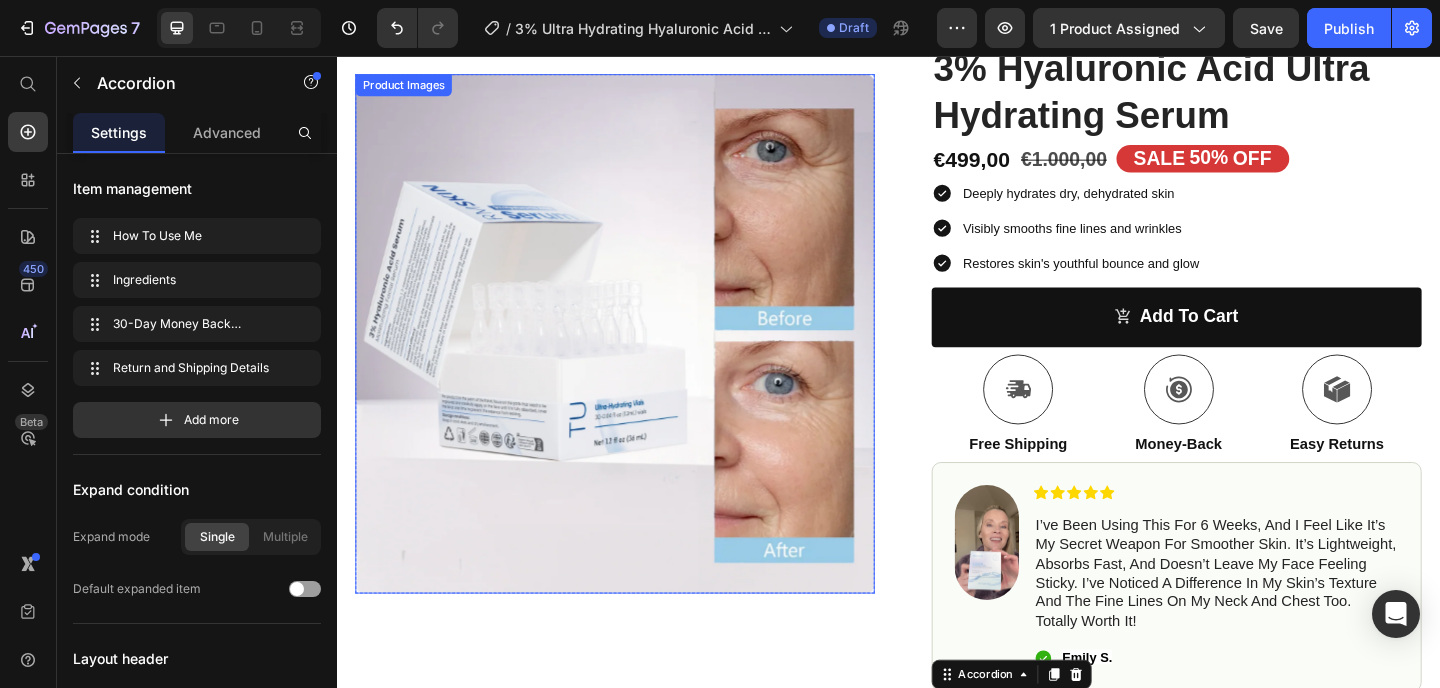 scroll, scrollTop: 0, scrollLeft: 0, axis: both 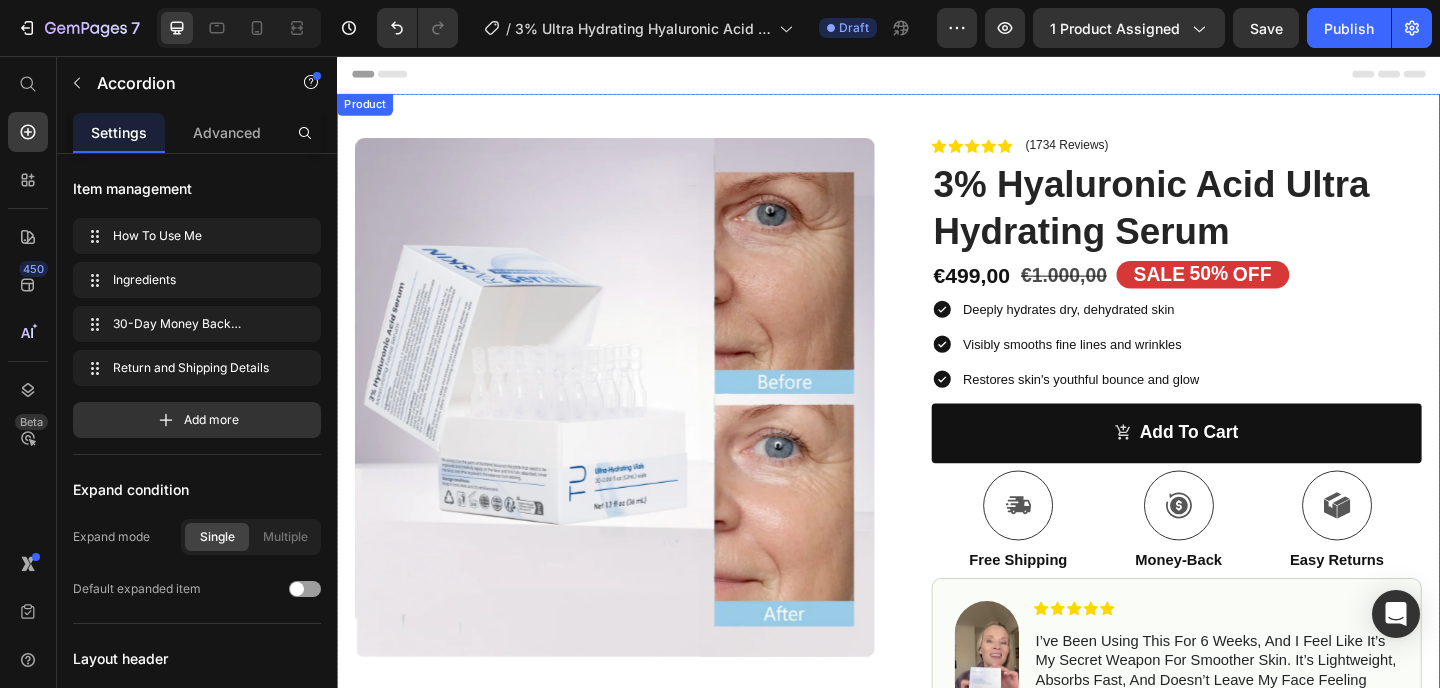 click on "Product Images Row Icon Icon Icon Icon Icon Icon List (1734 Reviews) Text Block Row 3% Hyaluronic Acid Ultra Hydrating Serum Product Title €499,00 Product Price €1.000,00 Product Price SALE 50% OFF Discount Tag Row Deeply hydrates dry, dehydrated skin Visibly smooths fine lines and wrinkles Restores skin's youthful bounce and glow Item List
add to cart Add to Cart
Icon Free Shipping Text Block
Icon Money-Back Text Block
Icon Easy Returns Text Block Row Image Icon Icon Icon Icon Icon Icon List I’ve been using this for 6 weeks, and I feel like it’s my secret weapon for smoother skin. It’s lightweight, absorbs fast, and doesn’t leave my face feeling sticky. I’ve noticed a difference in my skin’s texture and the fine lines on my neck and chest too. Totally worth it! Text Block
Icon [FIRST] [LAST] Text Block Row Row
How To Use Me
Ingredients   8 Row" at bounding box center [937, 665] 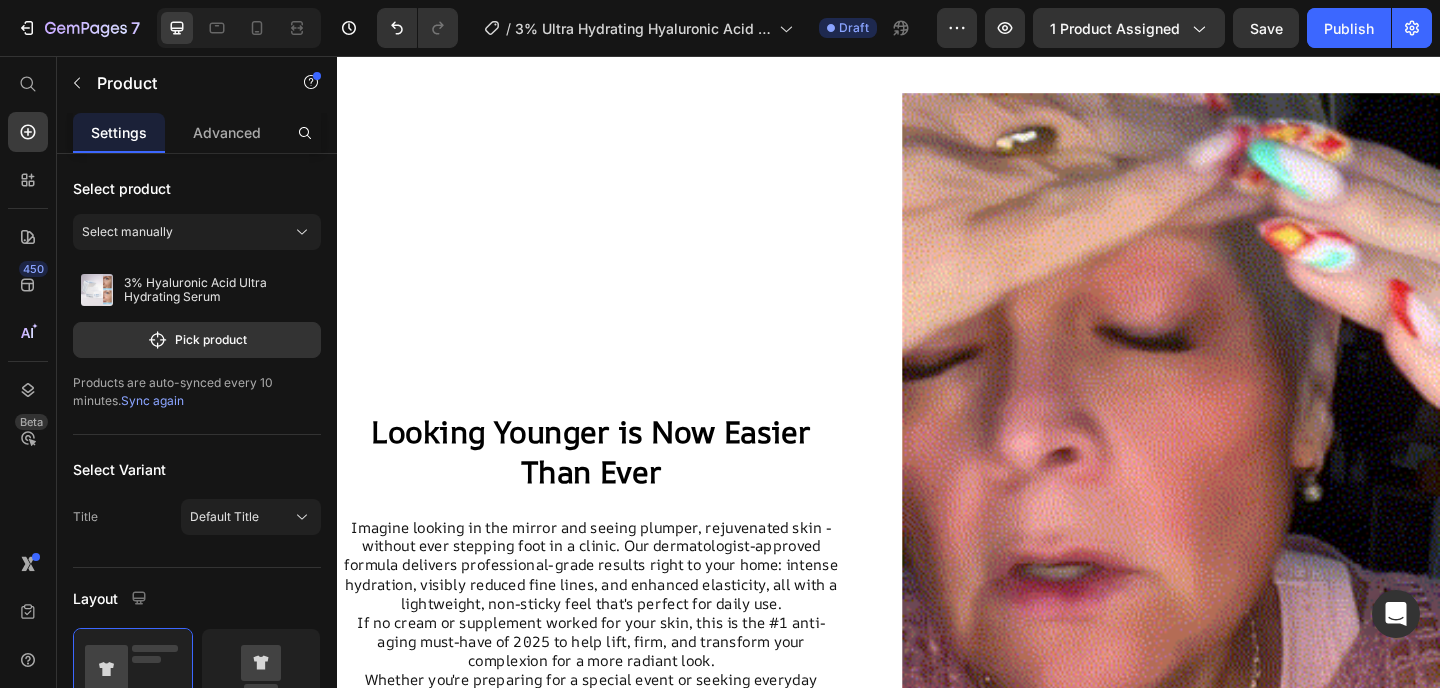 scroll, scrollTop: 1348, scrollLeft: 0, axis: vertical 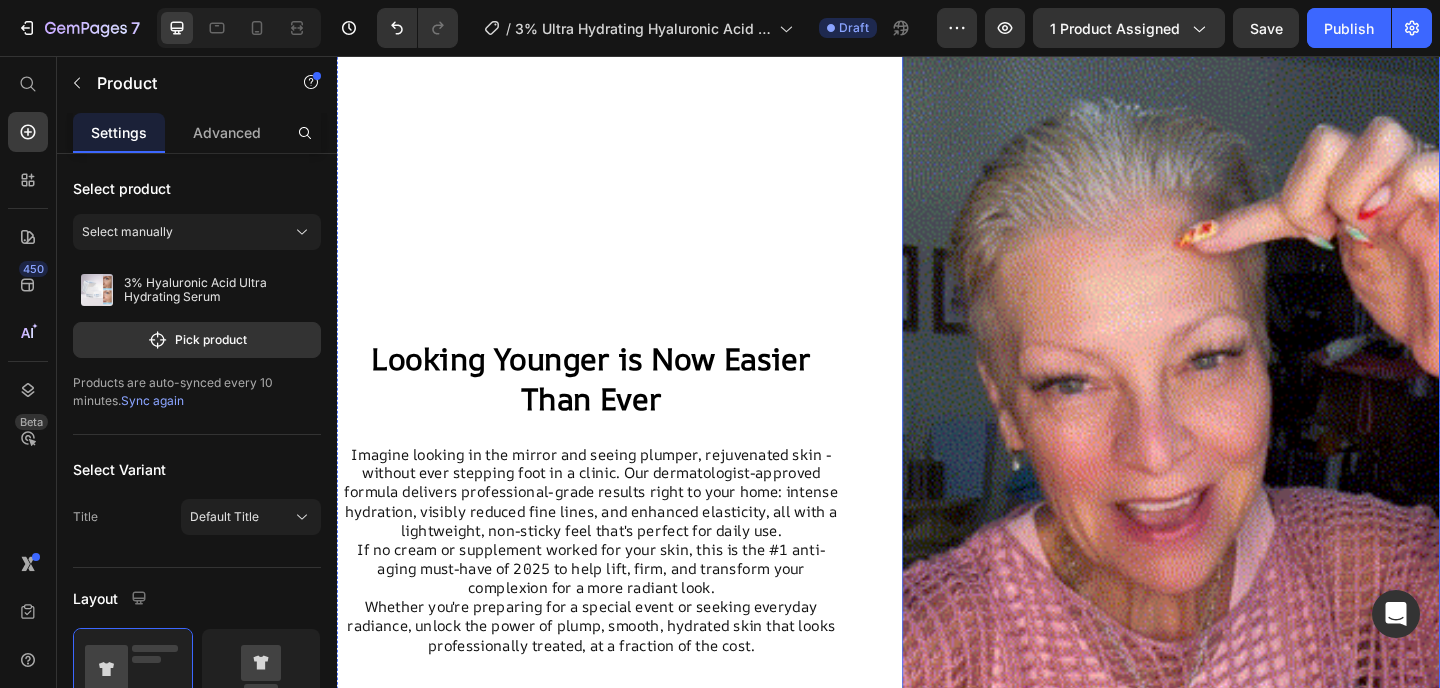 click at bounding box center (1244, 536) 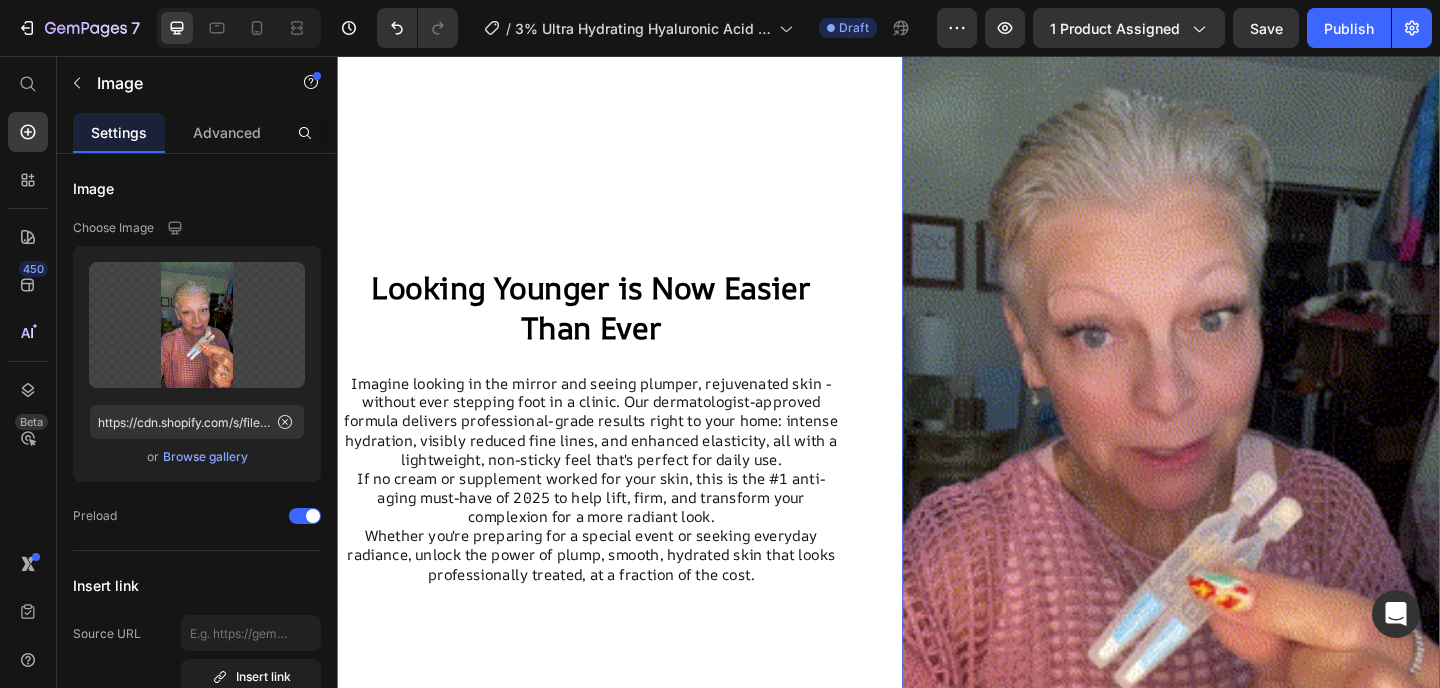 scroll, scrollTop: 1437, scrollLeft: 0, axis: vertical 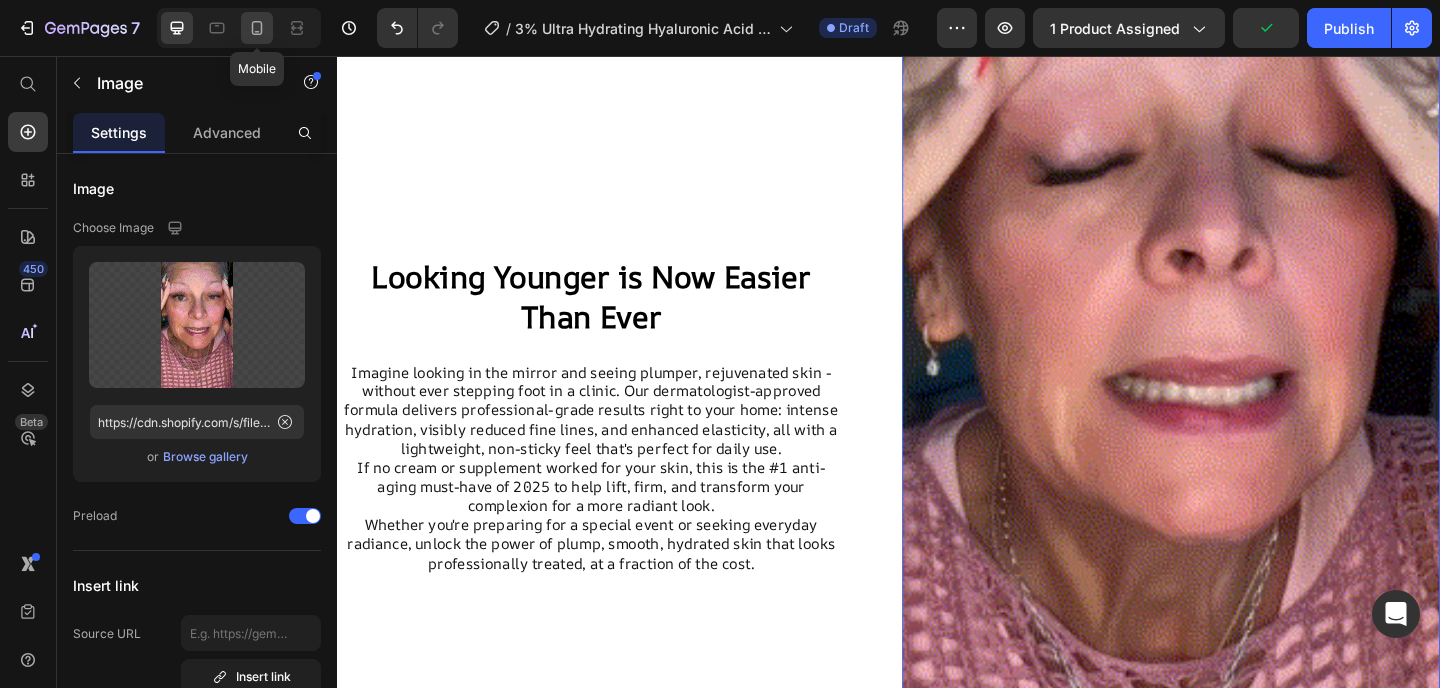 click 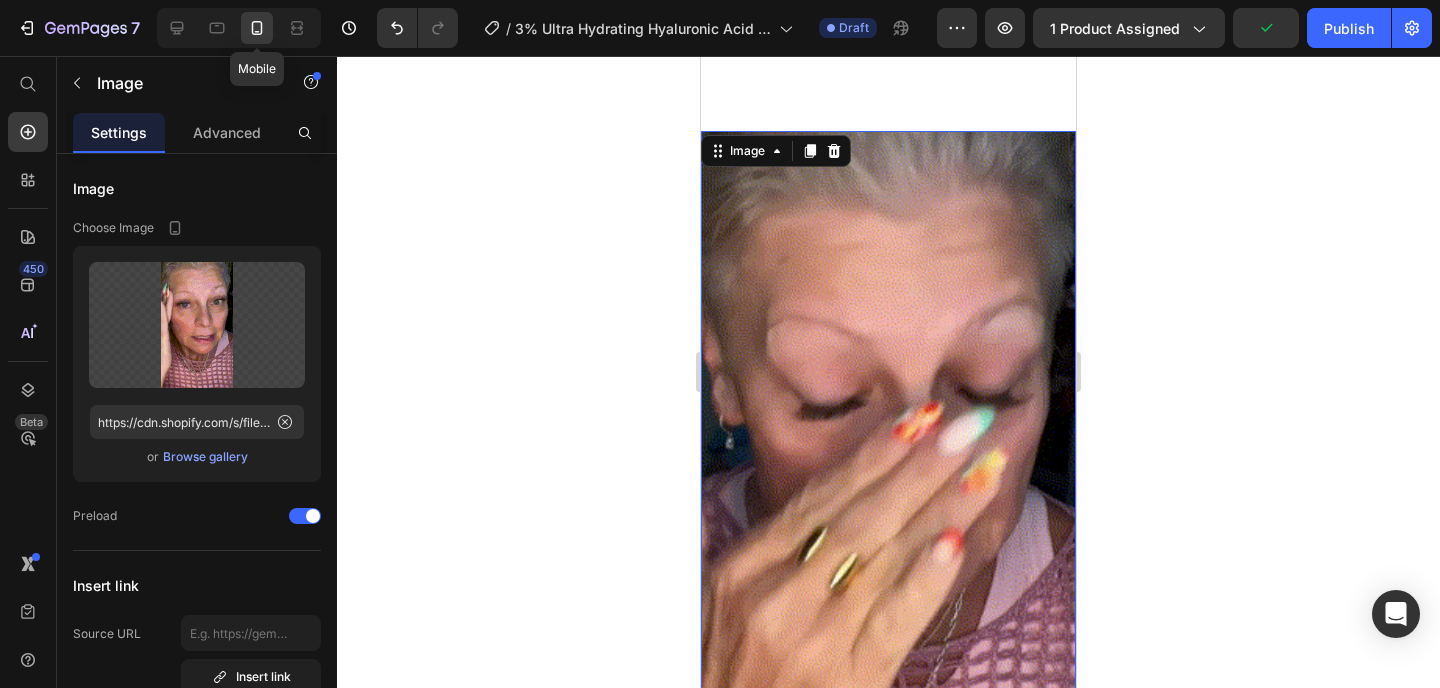 scroll, scrollTop: 1442, scrollLeft: 0, axis: vertical 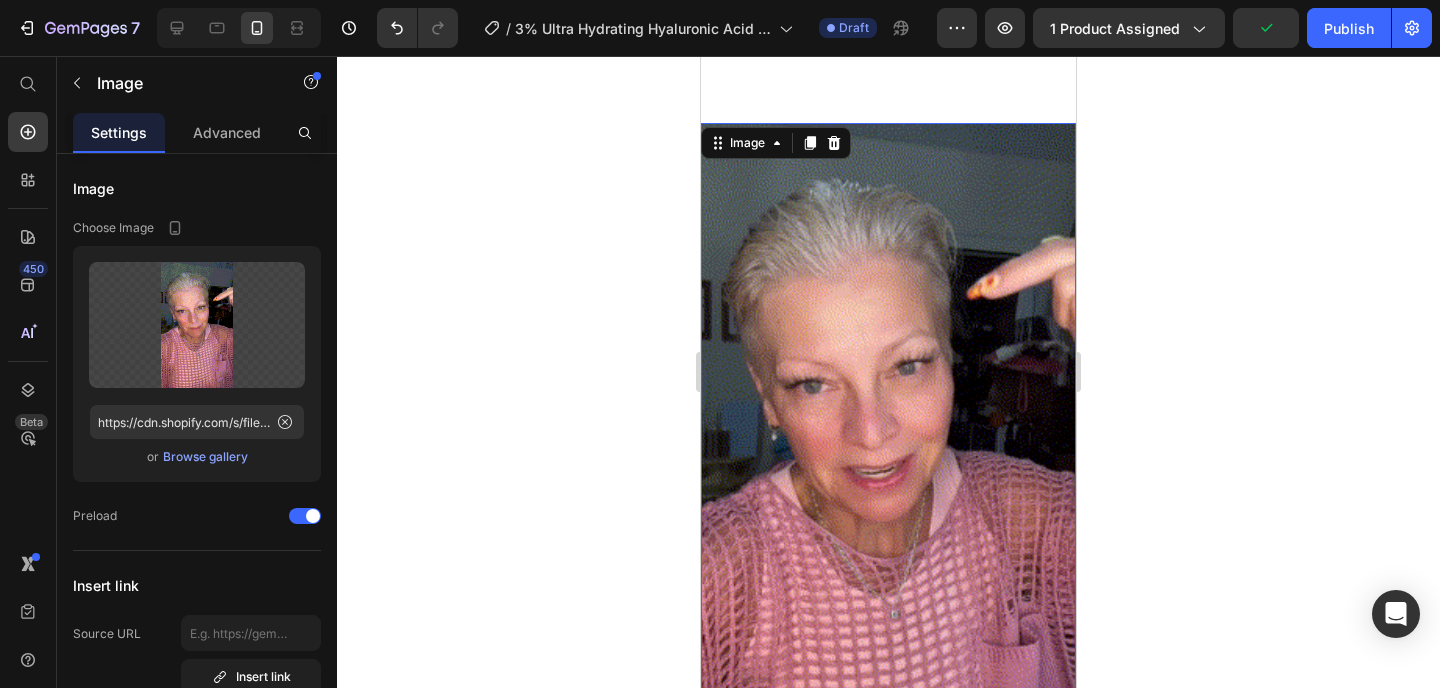 click 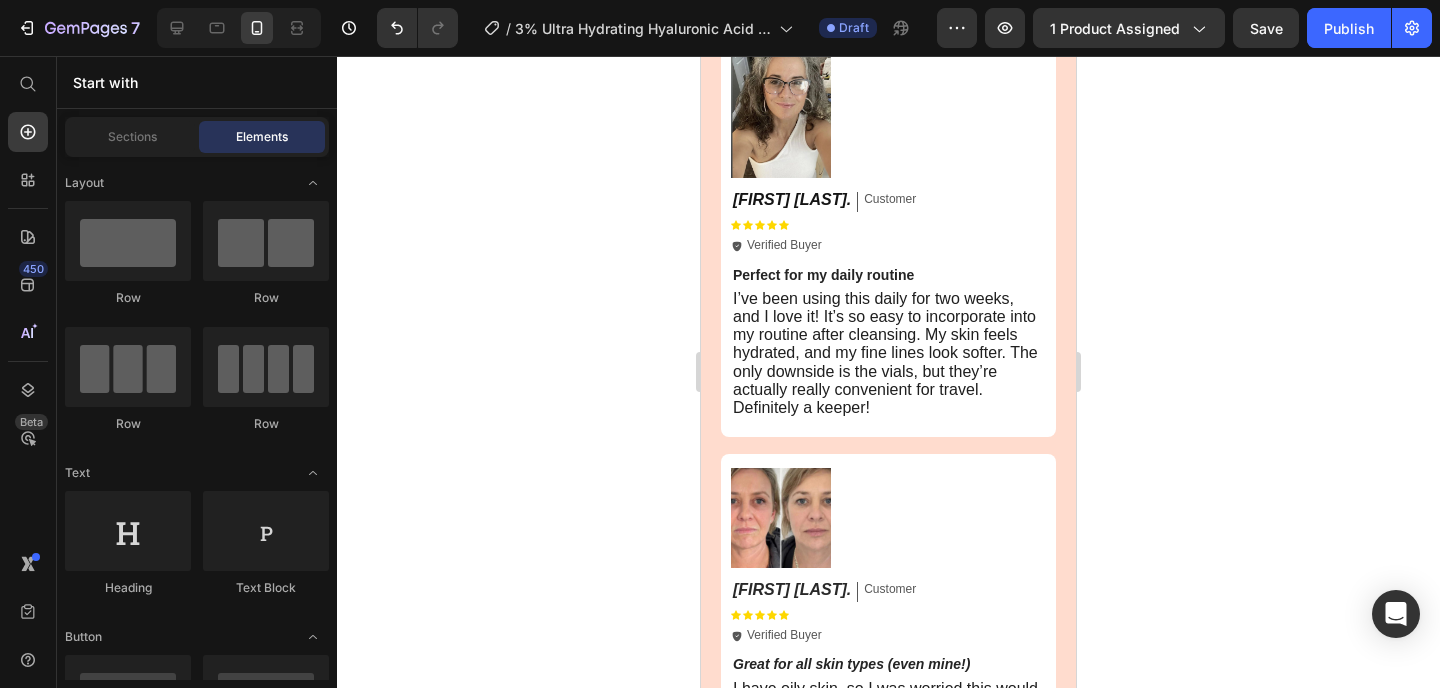 scroll, scrollTop: 5414, scrollLeft: 0, axis: vertical 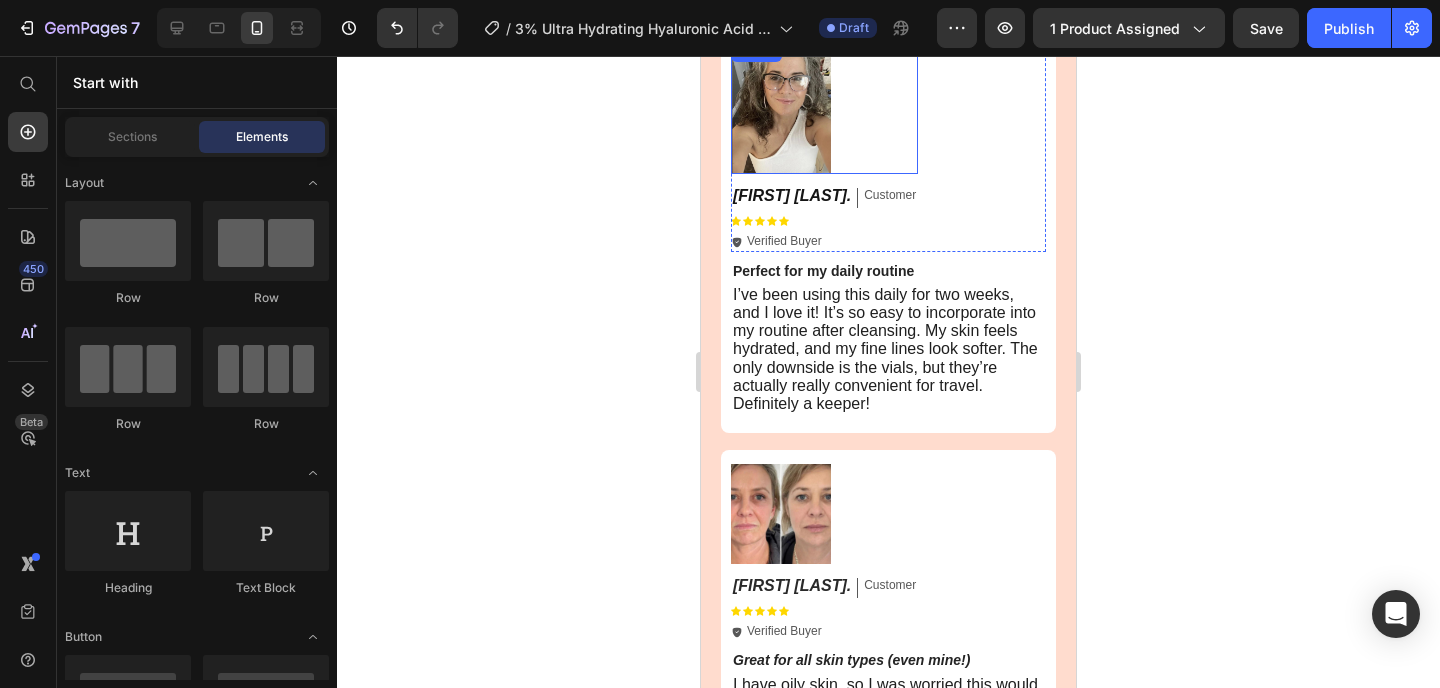 click at bounding box center (824, 106) 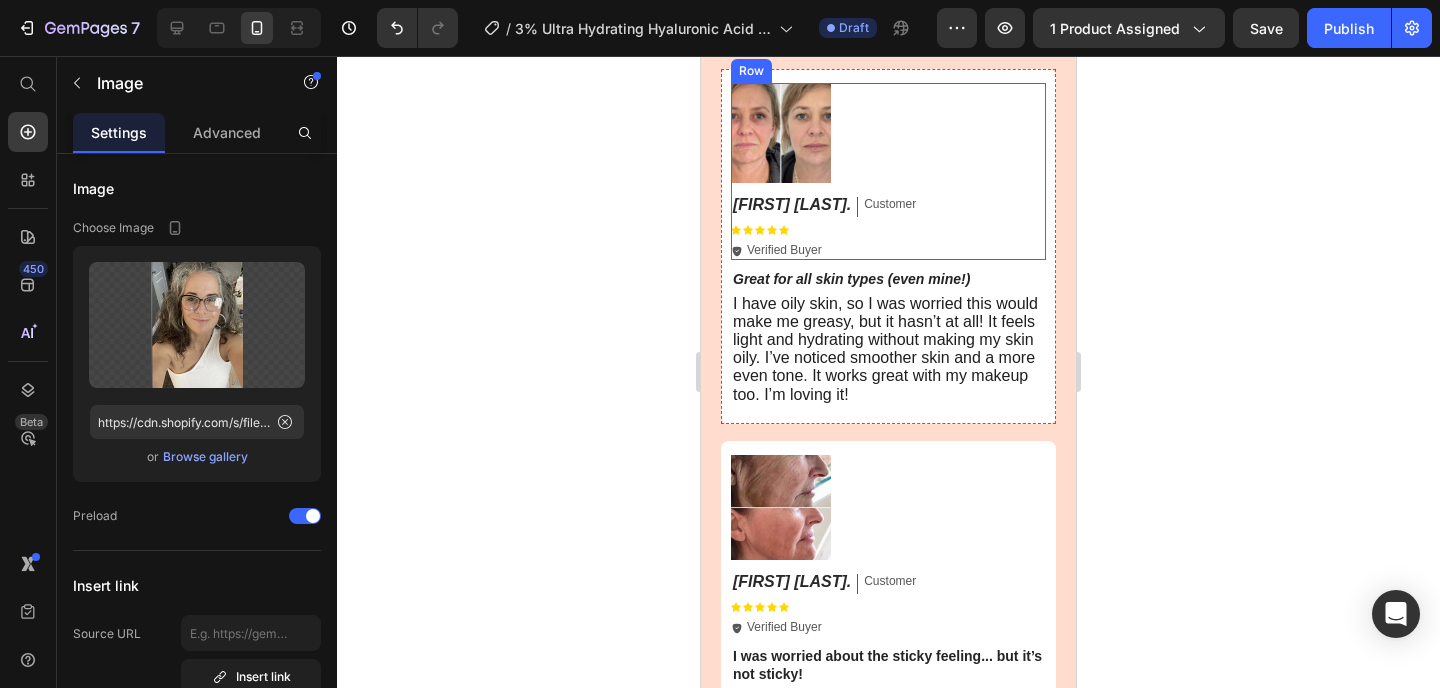 scroll, scrollTop: 6064, scrollLeft: 0, axis: vertical 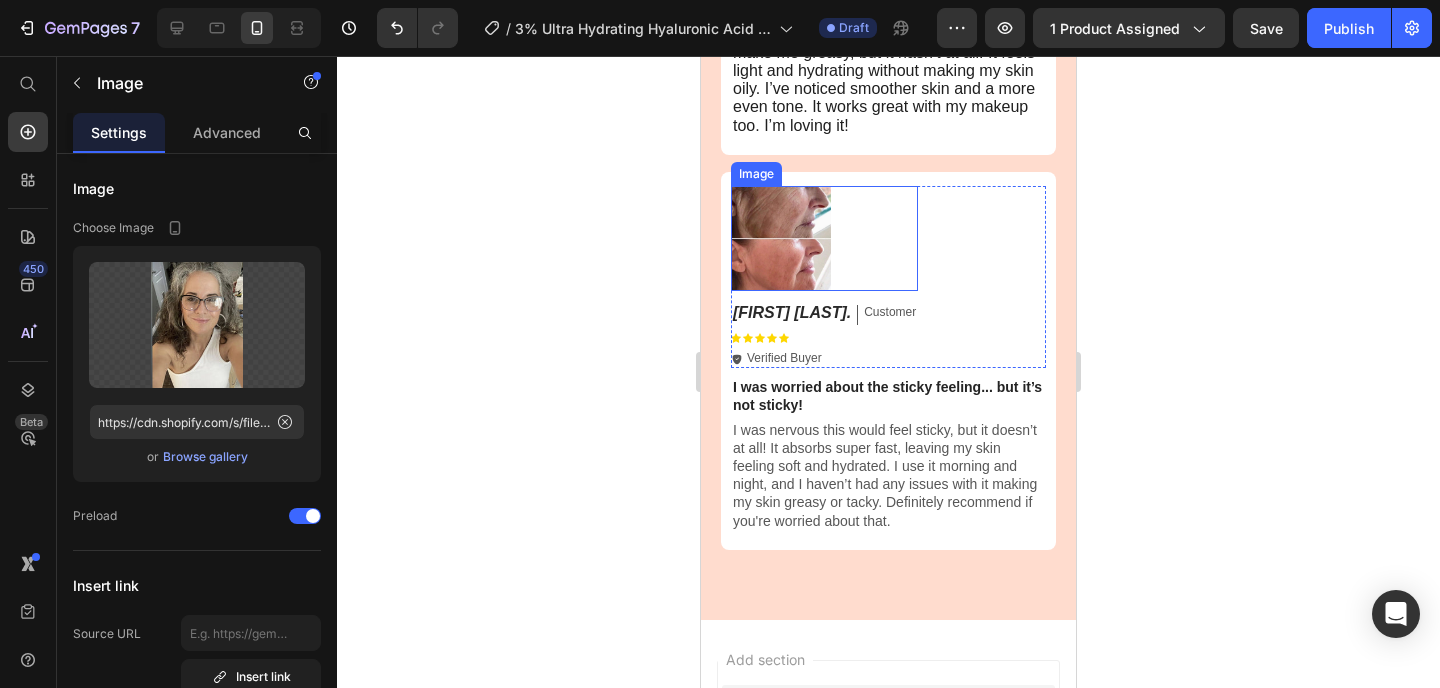 click at bounding box center [824, 238] 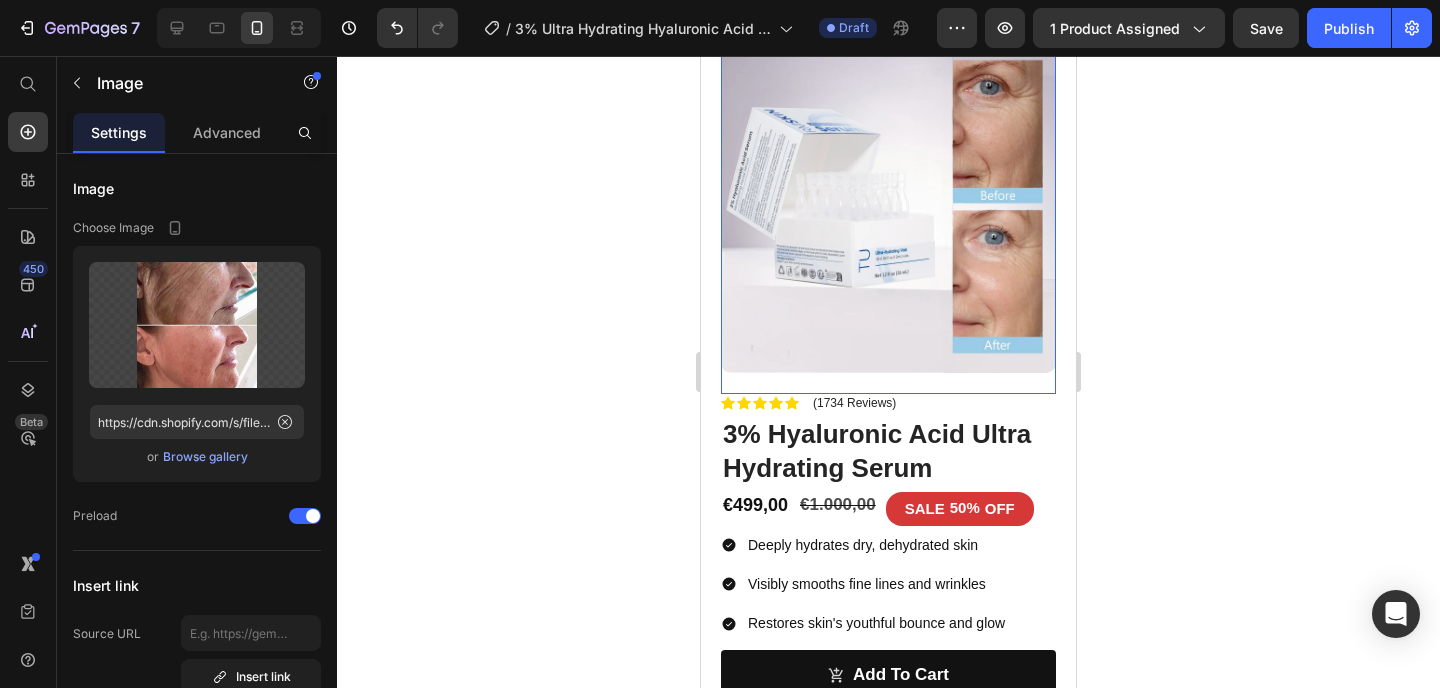 scroll, scrollTop: 165, scrollLeft: 0, axis: vertical 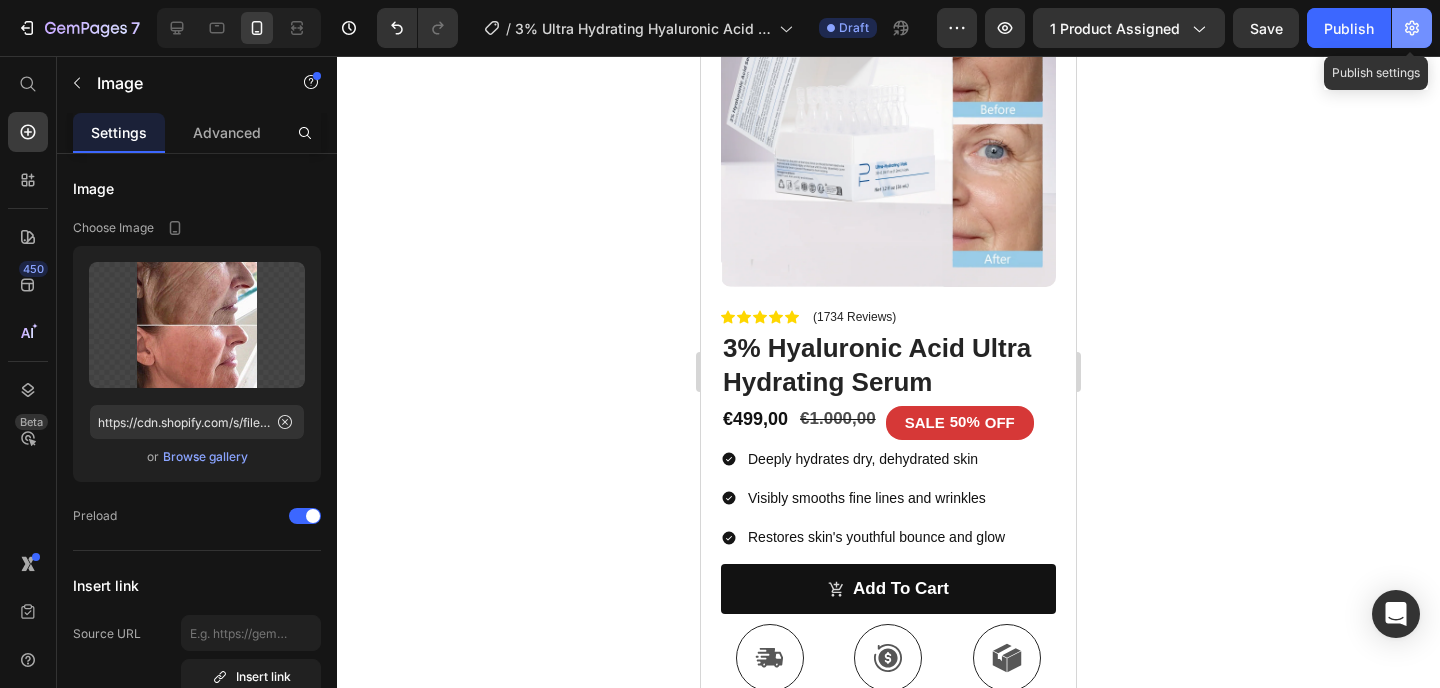 click 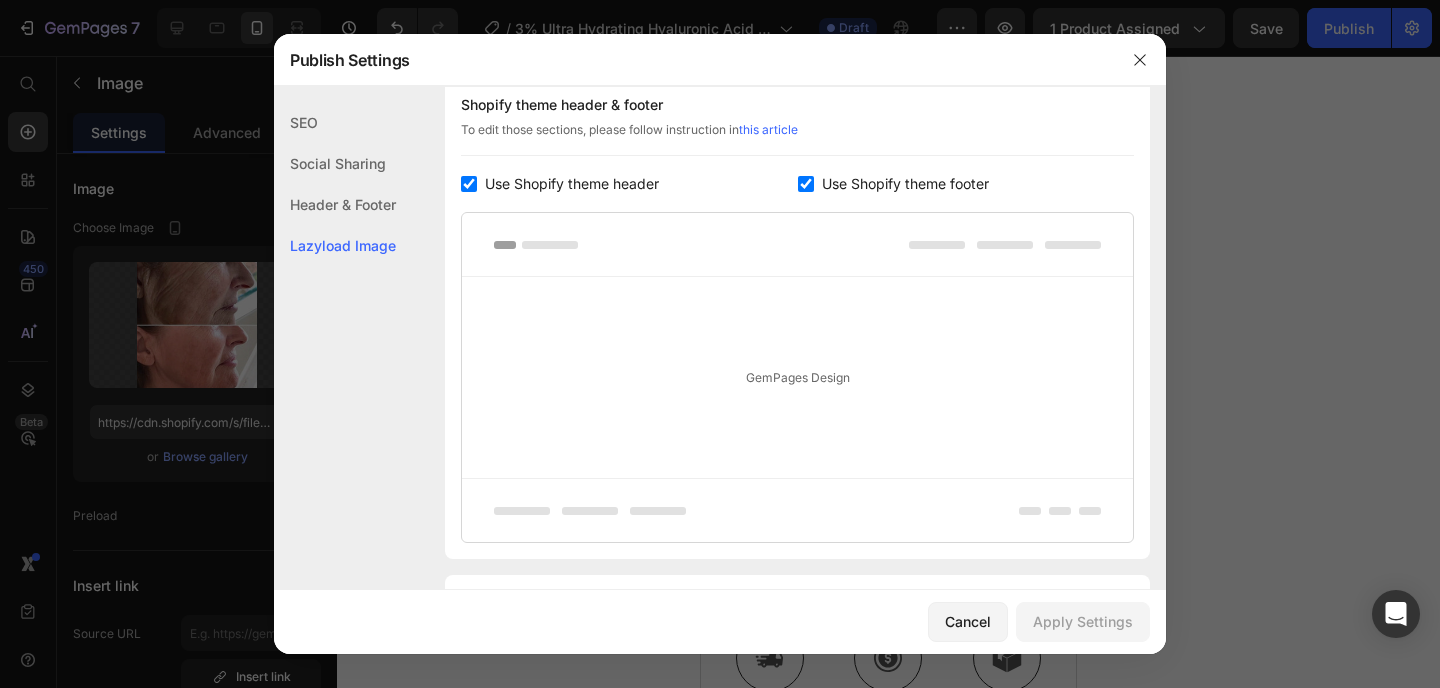scroll, scrollTop: 438, scrollLeft: 0, axis: vertical 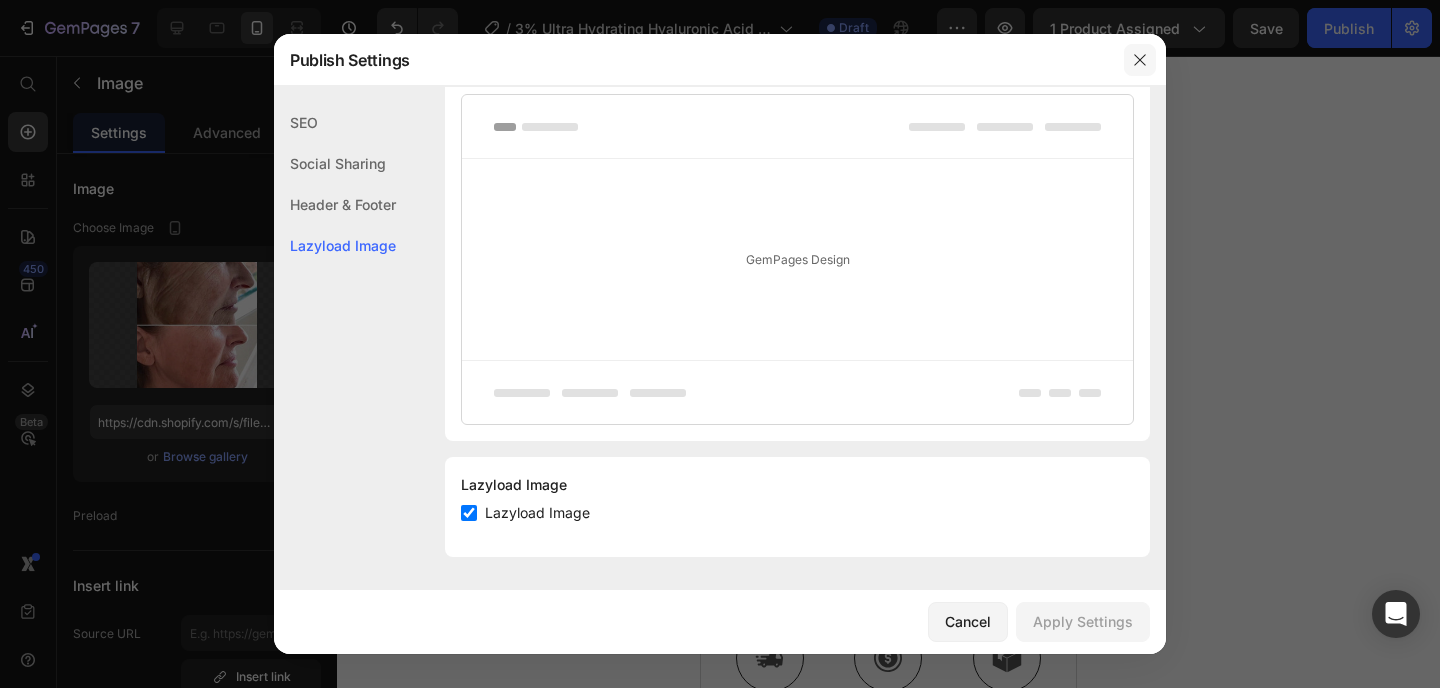 click 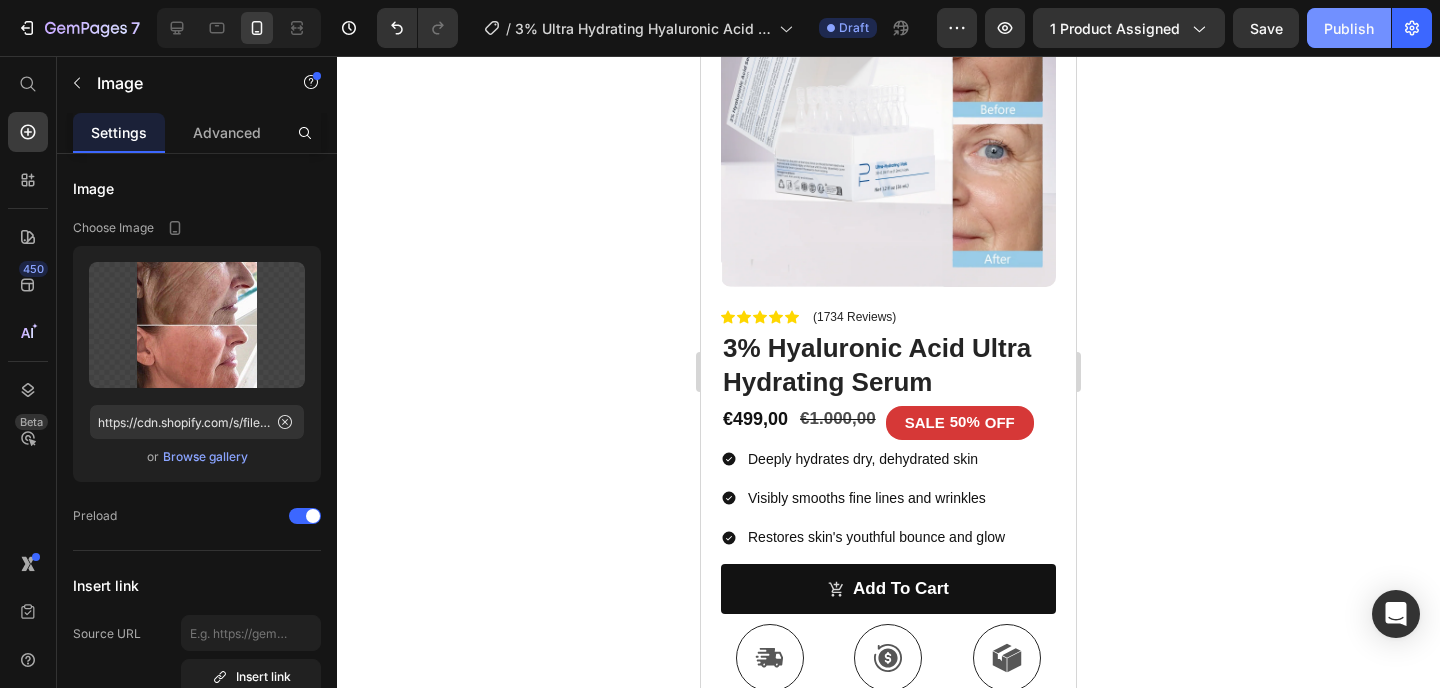 click on "Publish" at bounding box center [1349, 28] 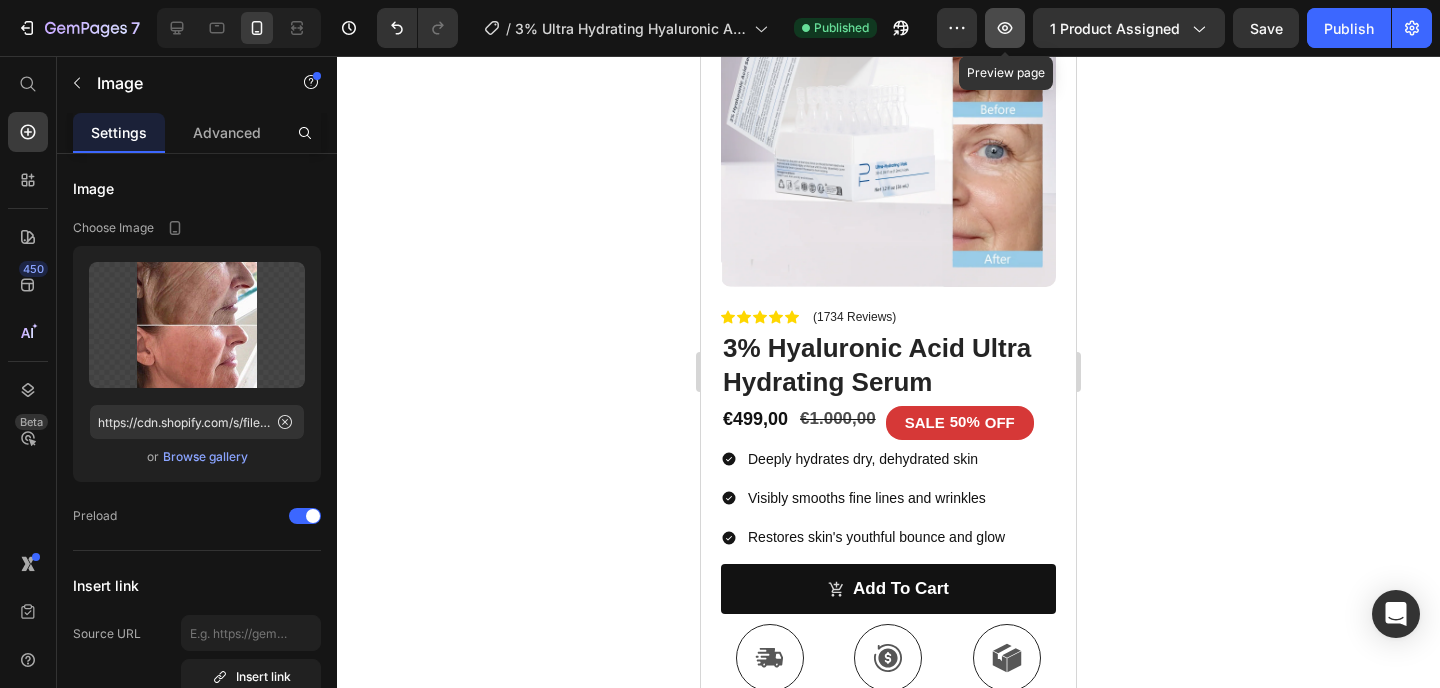 click 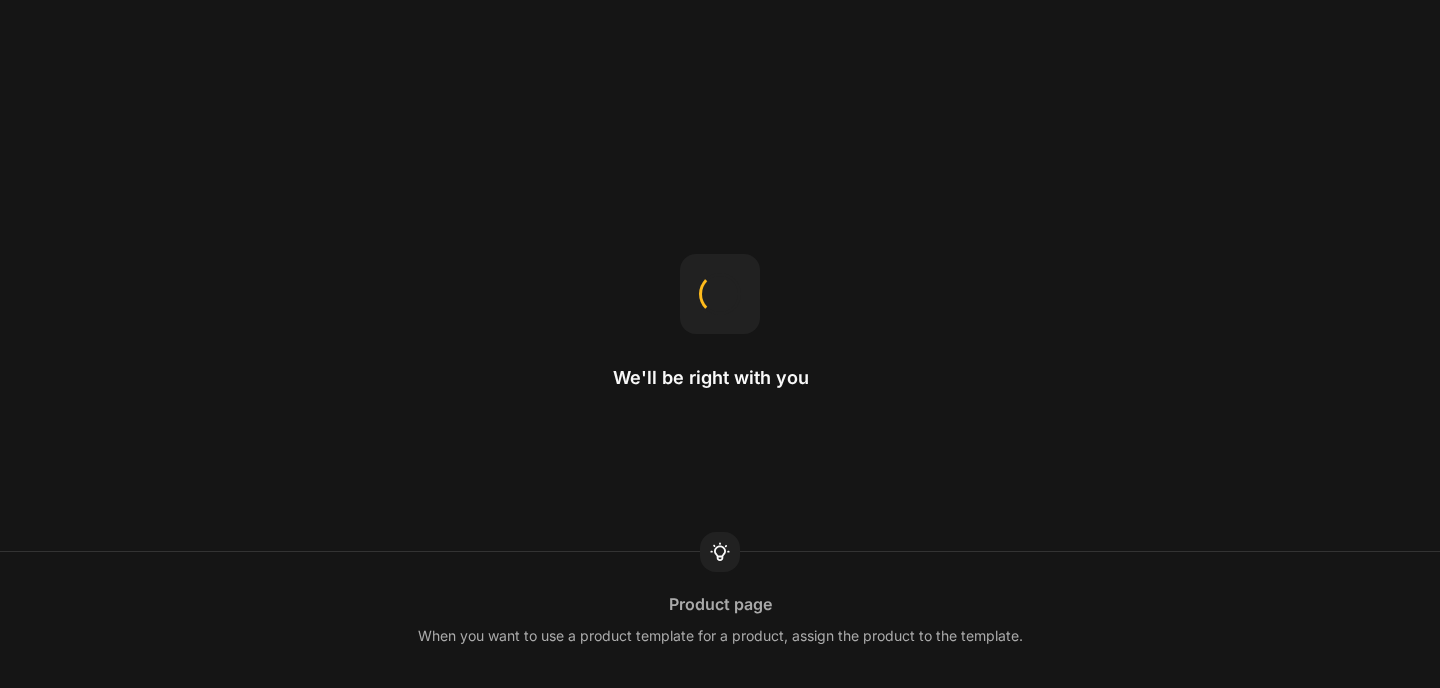 scroll, scrollTop: 0, scrollLeft: 0, axis: both 